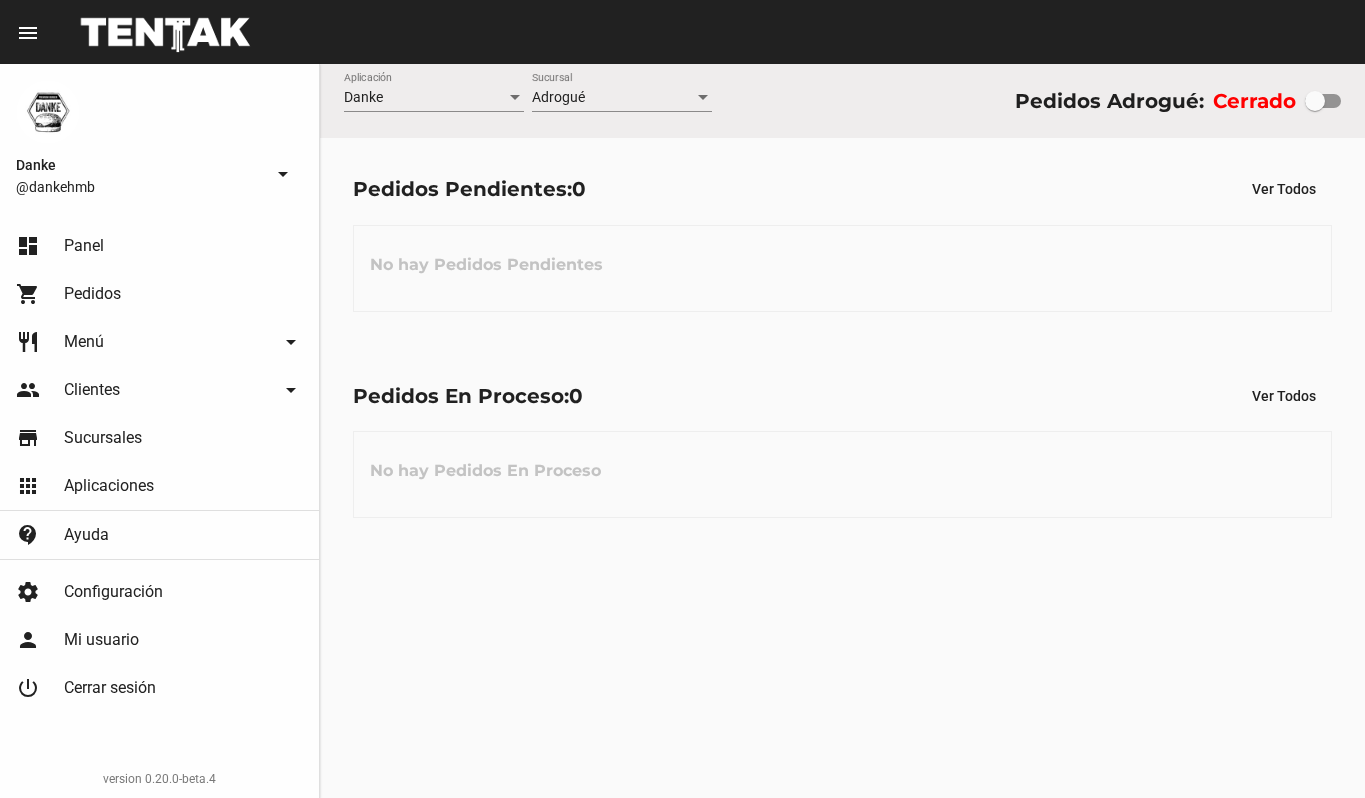 scroll, scrollTop: 0, scrollLeft: 0, axis: both 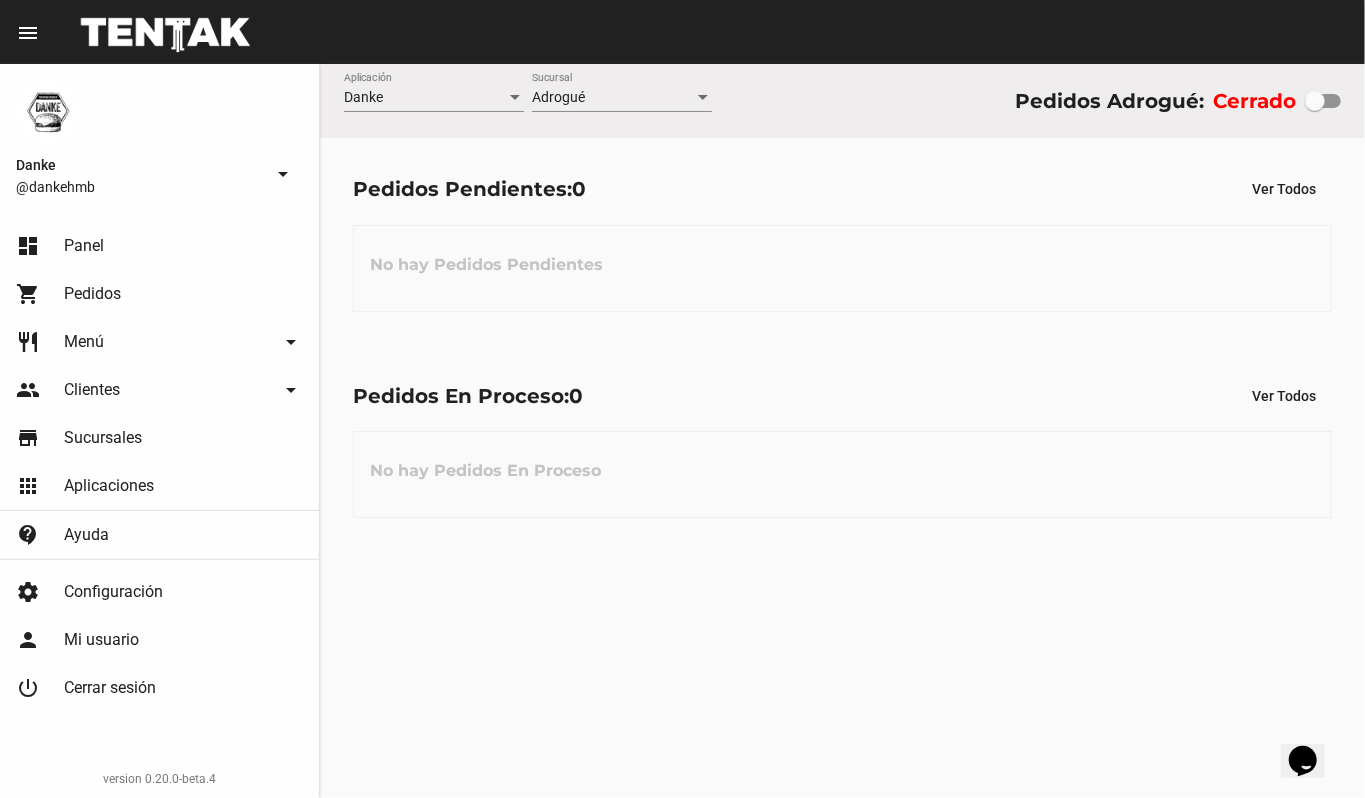 click on "restaurant Menú arrow_drop_down" 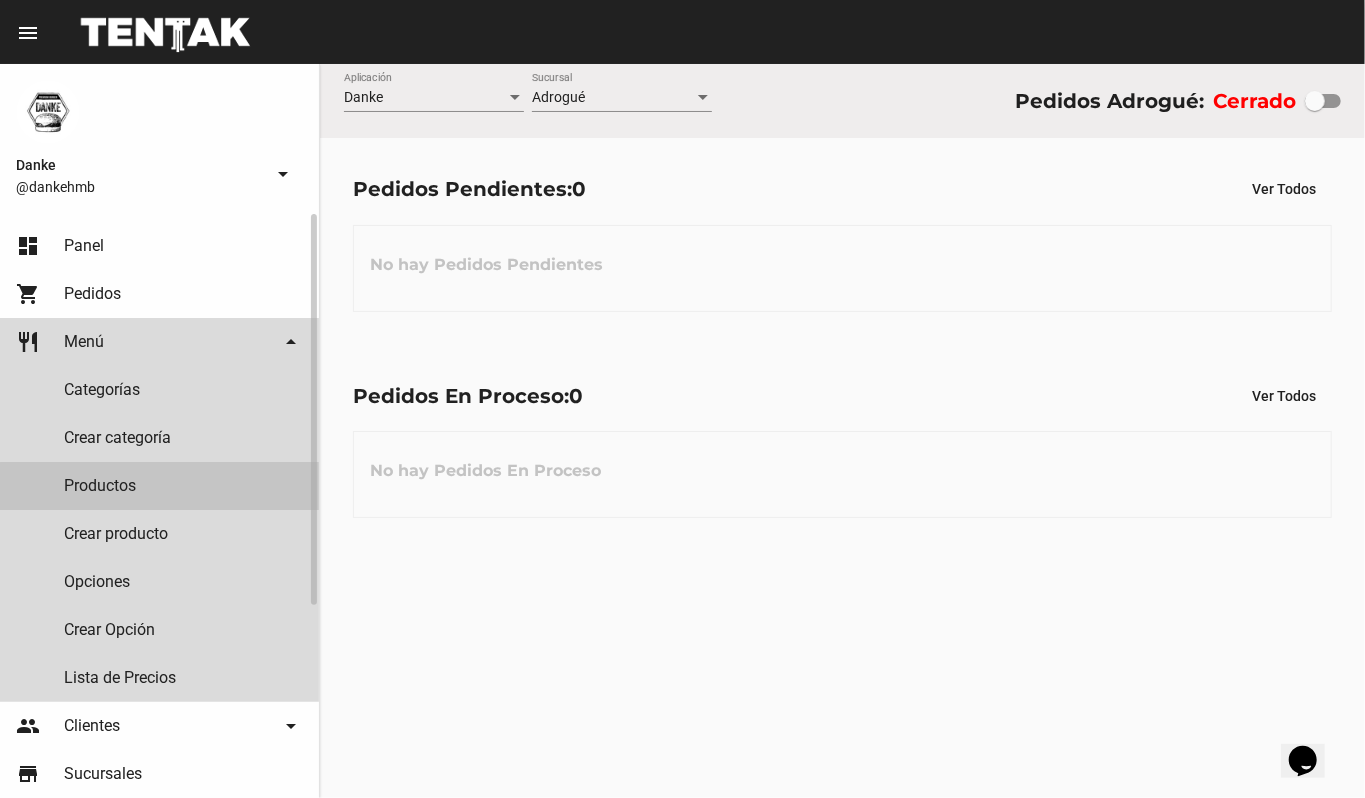 click on "Productos" 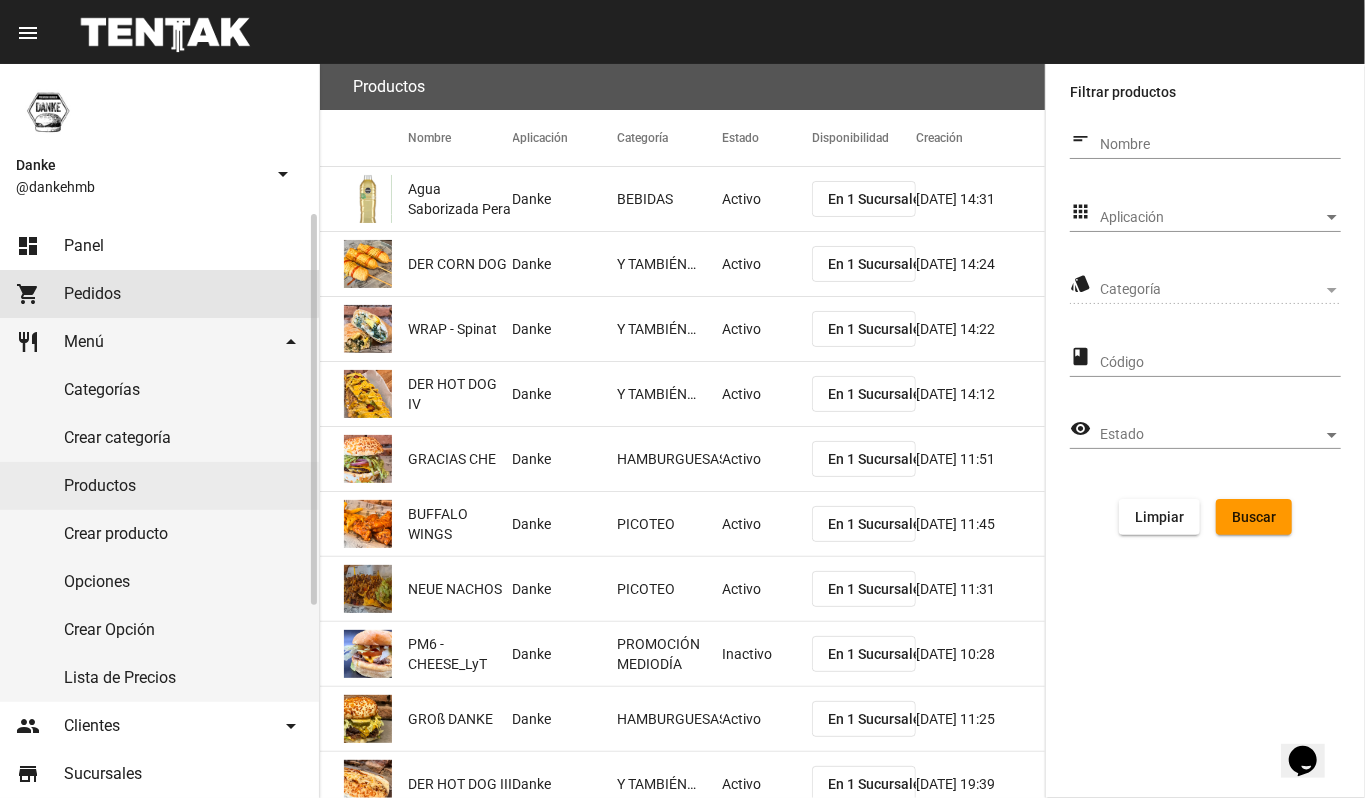 click on "dashboard Panel shopping_cart Pedidos restaurant Menú arrow_drop_down Categorías Crear categoría Productos Crear producto Opciones Crear Opción Lista de Precios people Clientes arrow_drop_down Cuentas Grupos store Sucursales apps Aplicaciones contact_support Ayuda" 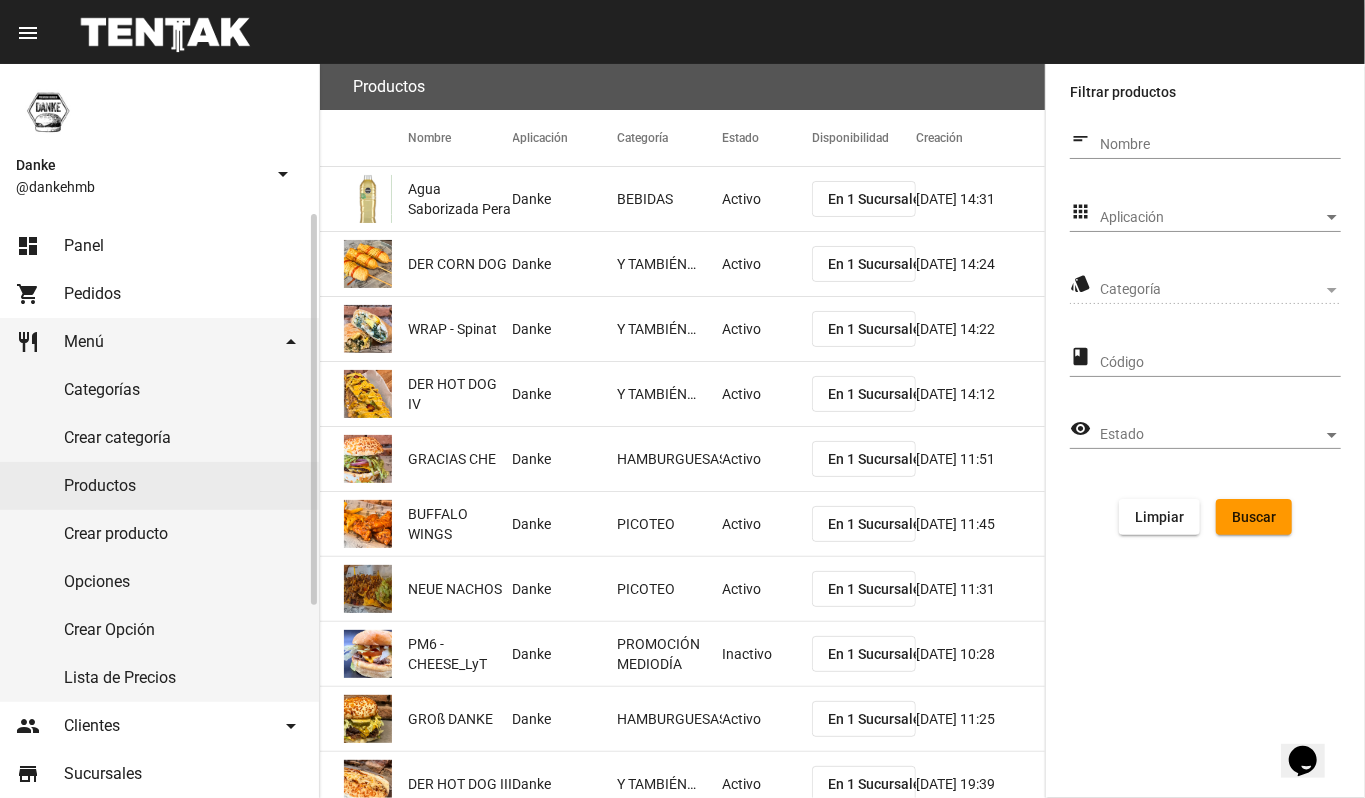 click on "dashboard Panel" 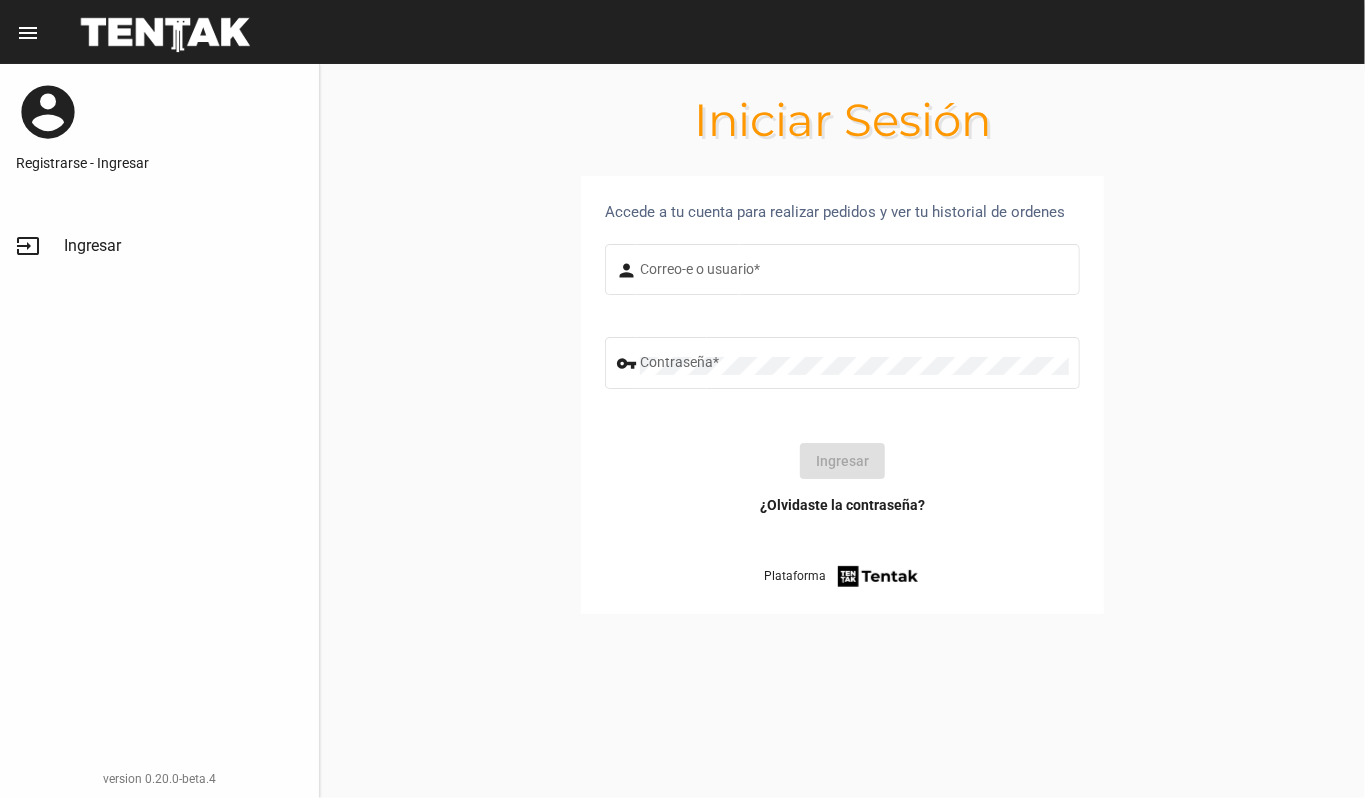 type on "DANKEHMB" 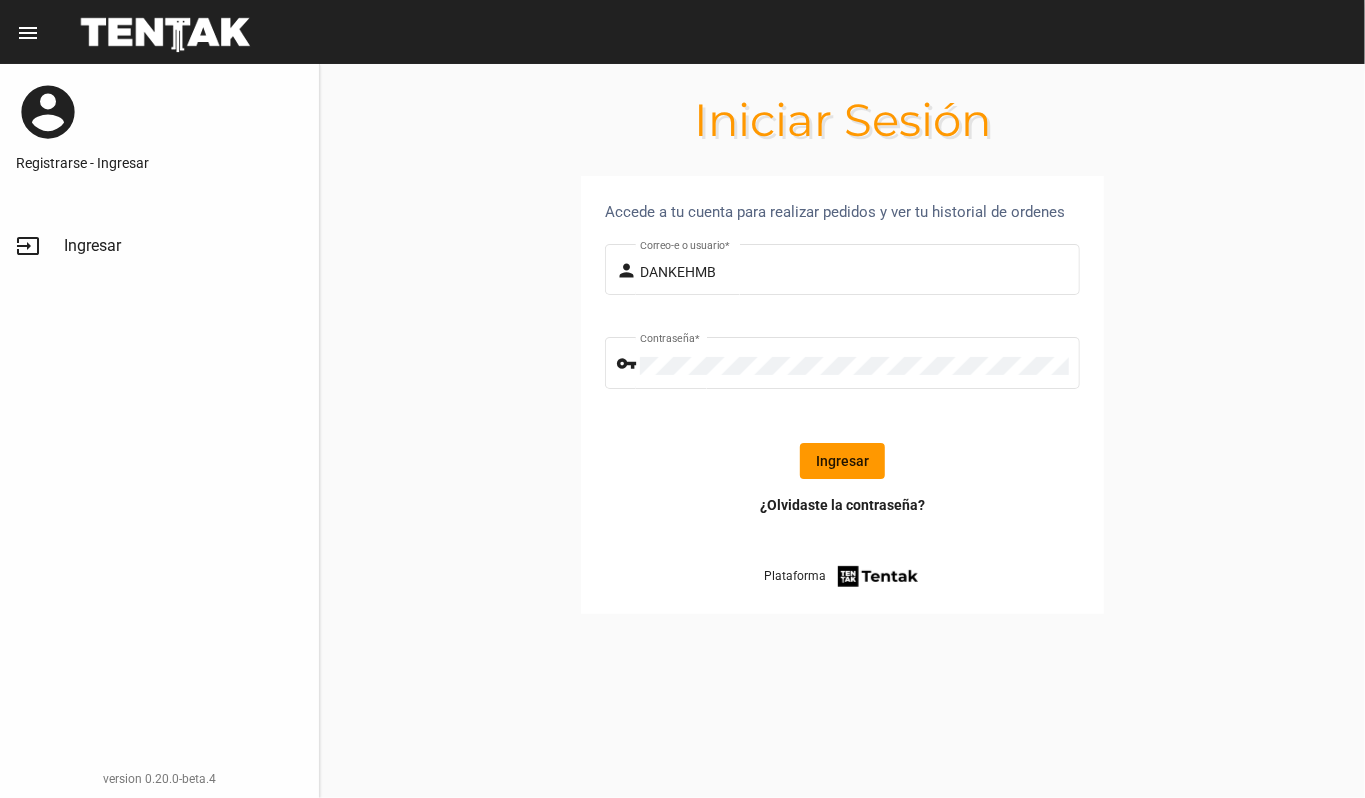 click on "Ingresar" 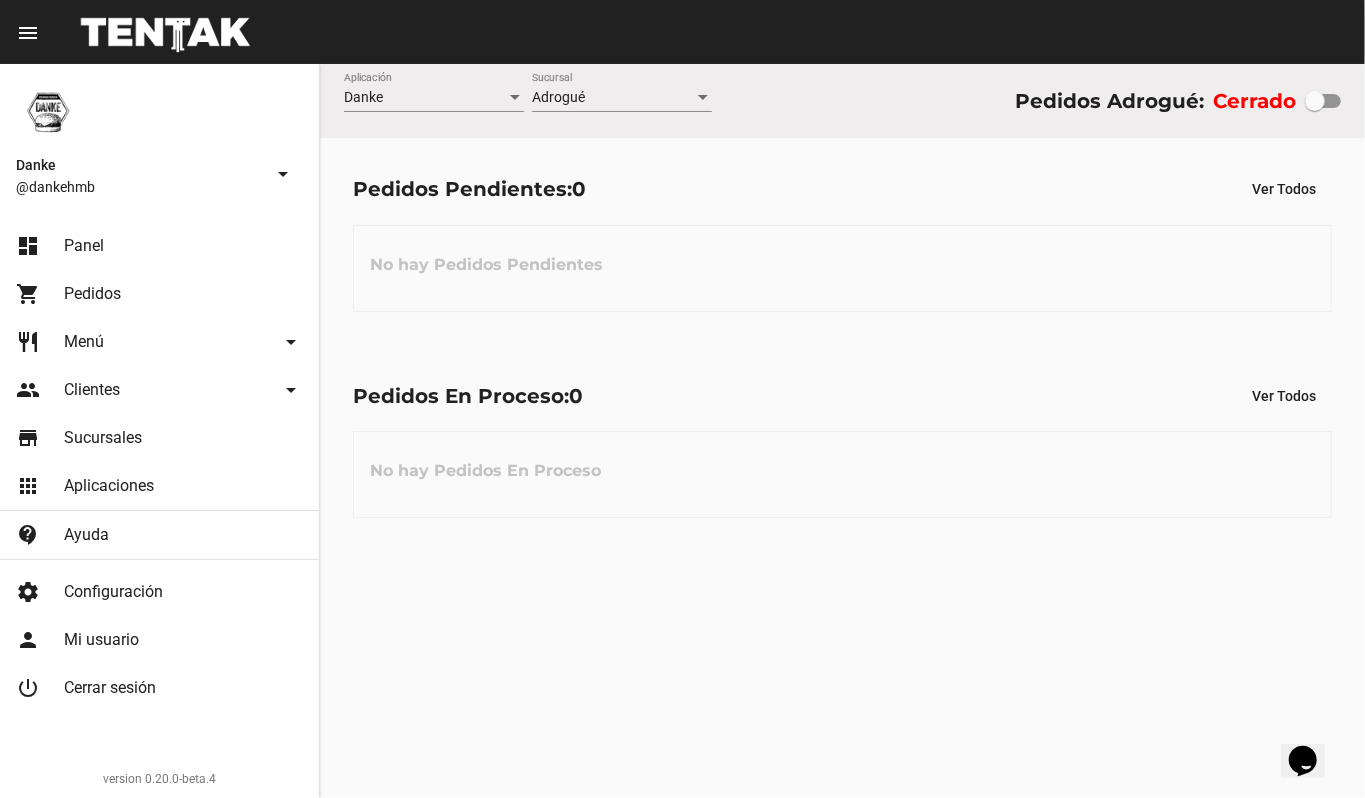 click on "Cerrado" 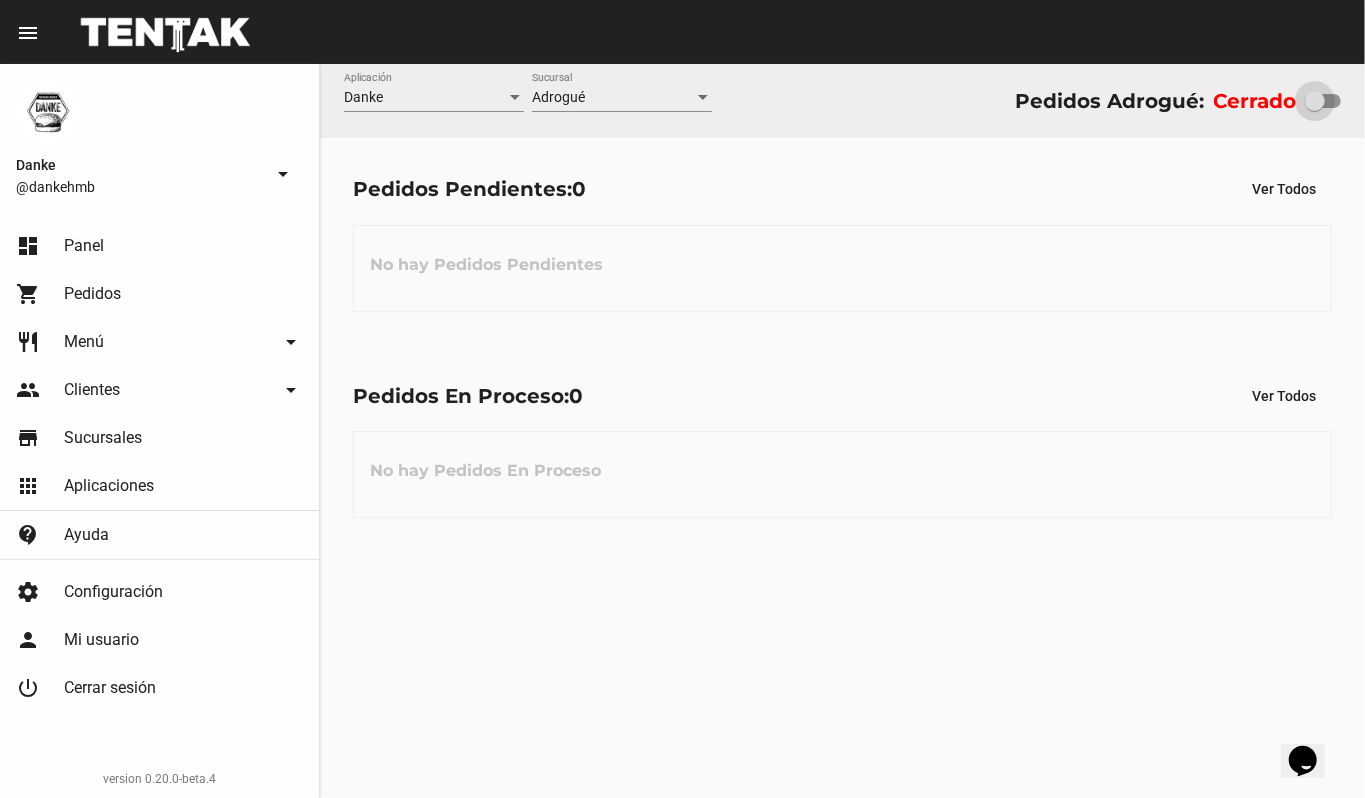 click at bounding box center (1323, 101) 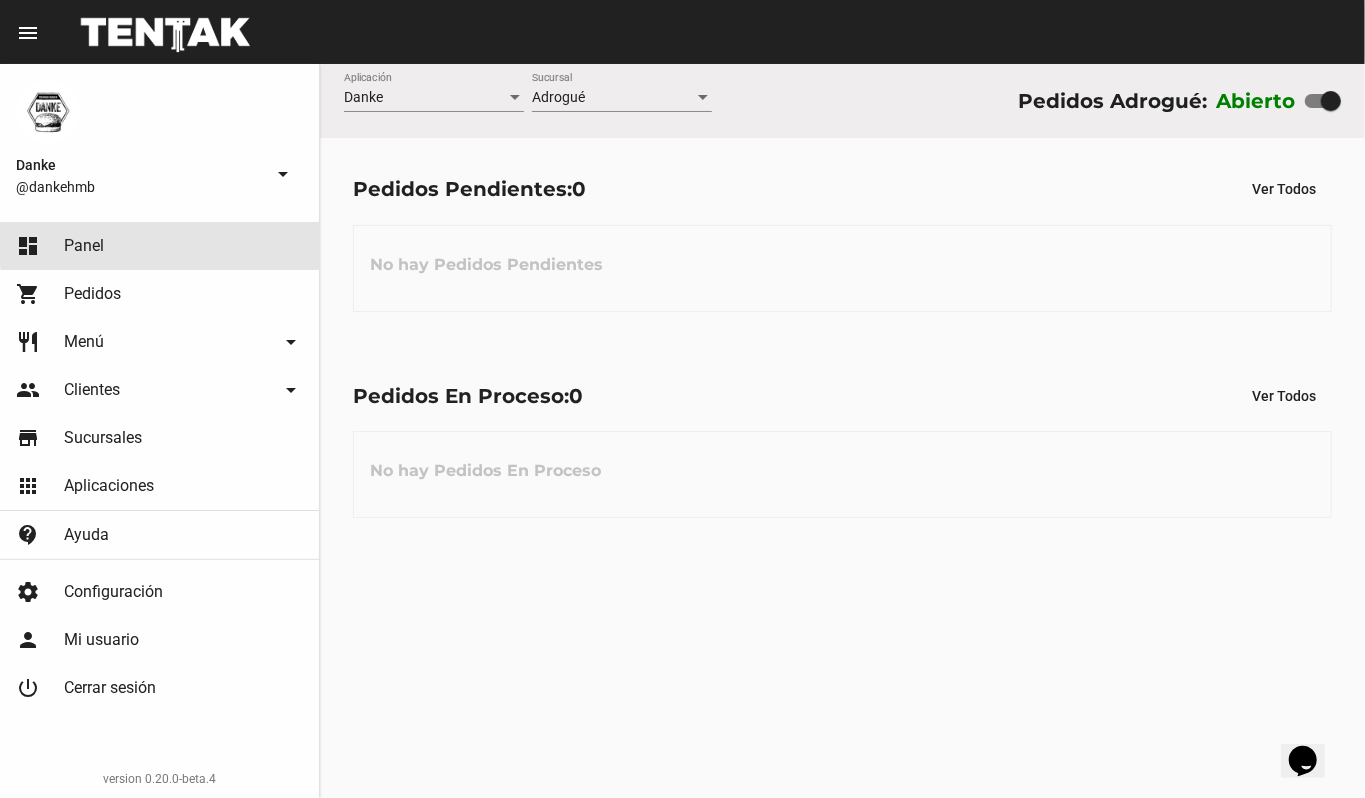 click on "dashboard Panel" 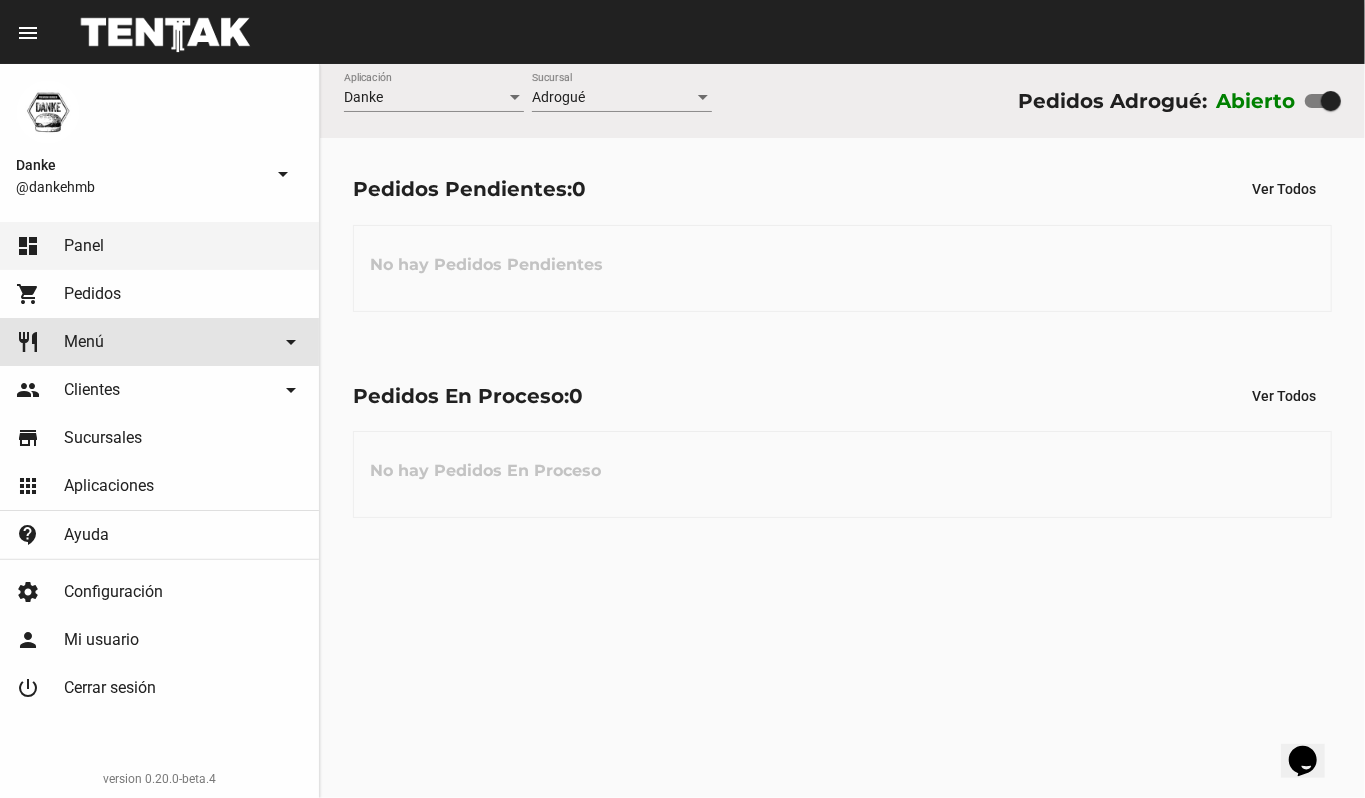 click on "restaurant Menú arrow_drop_down" 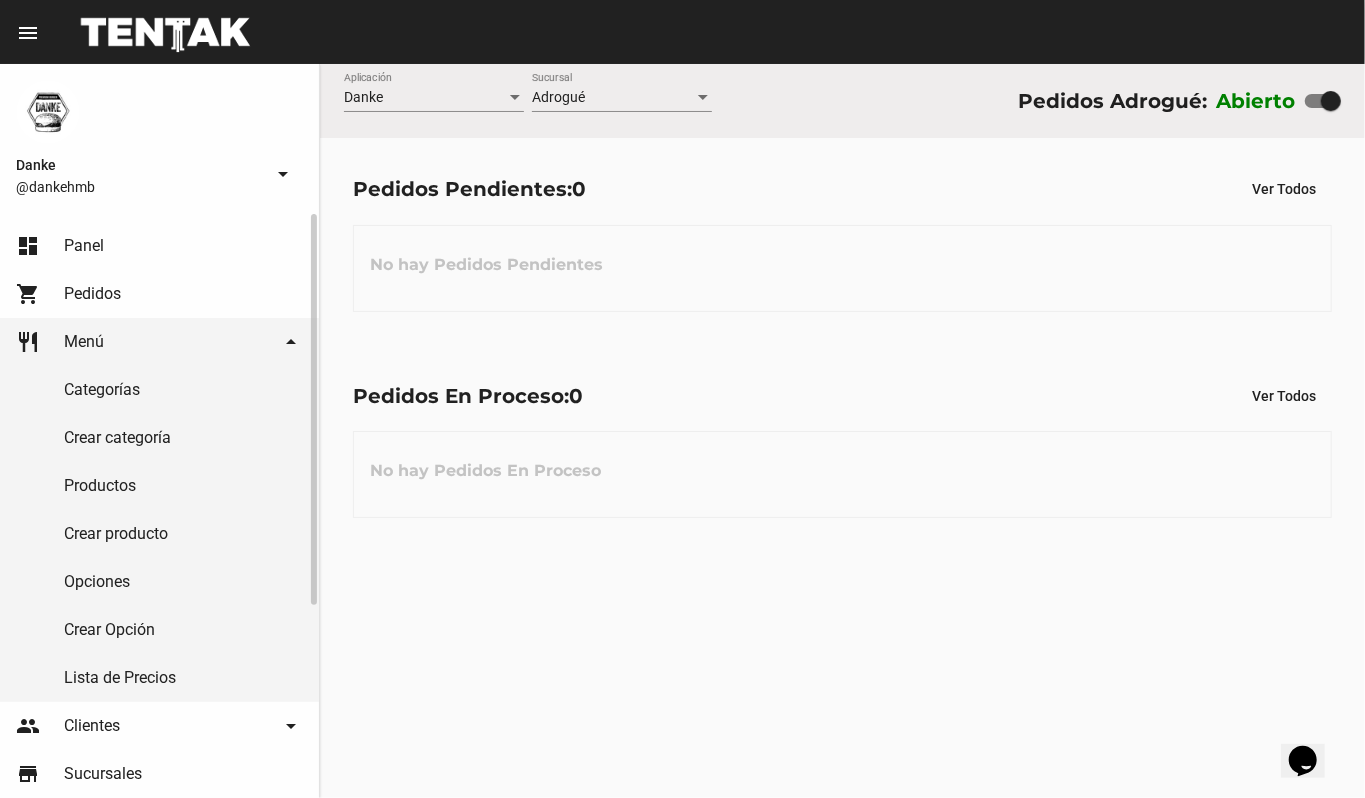click on "Productos" 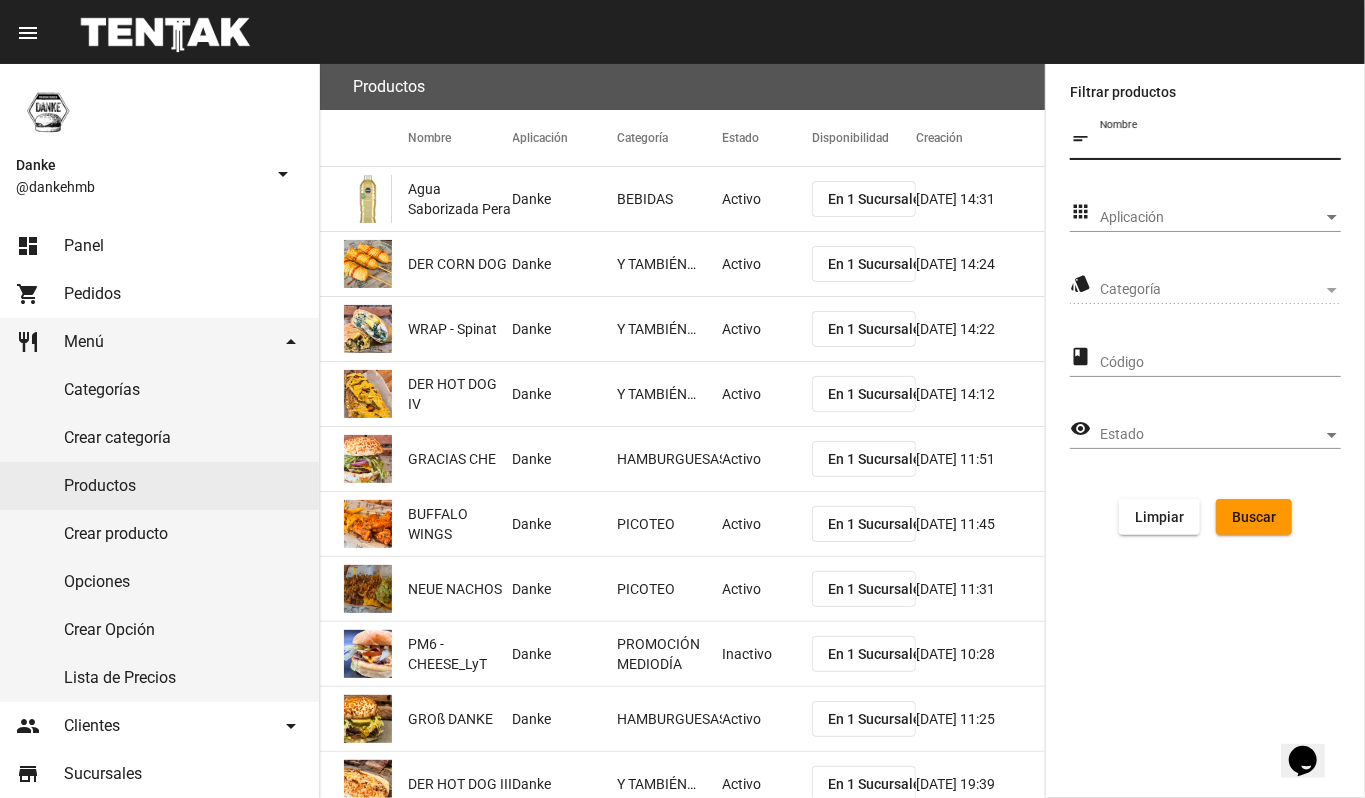 click on "Nombre" at bounding box center [1220, 145] 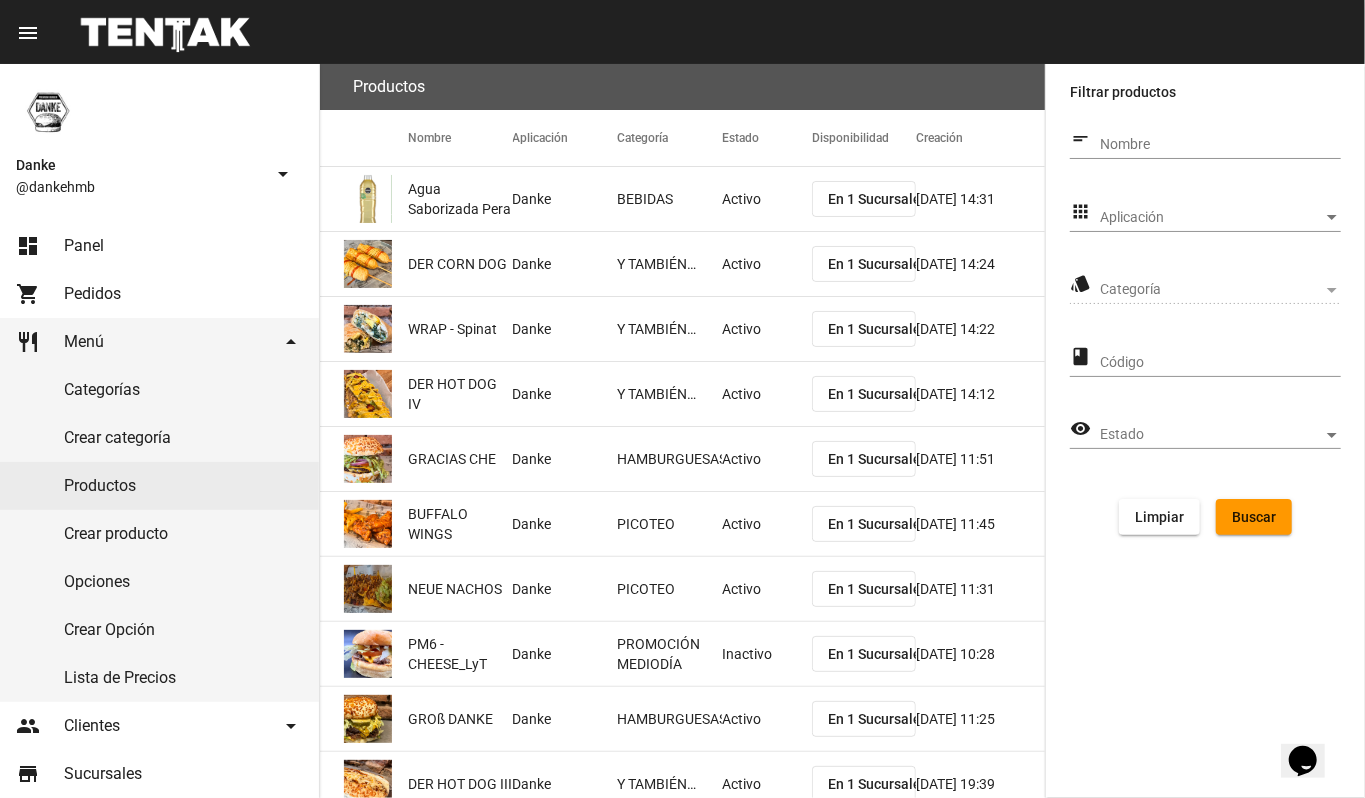 click on "Aplicación Aplicación" 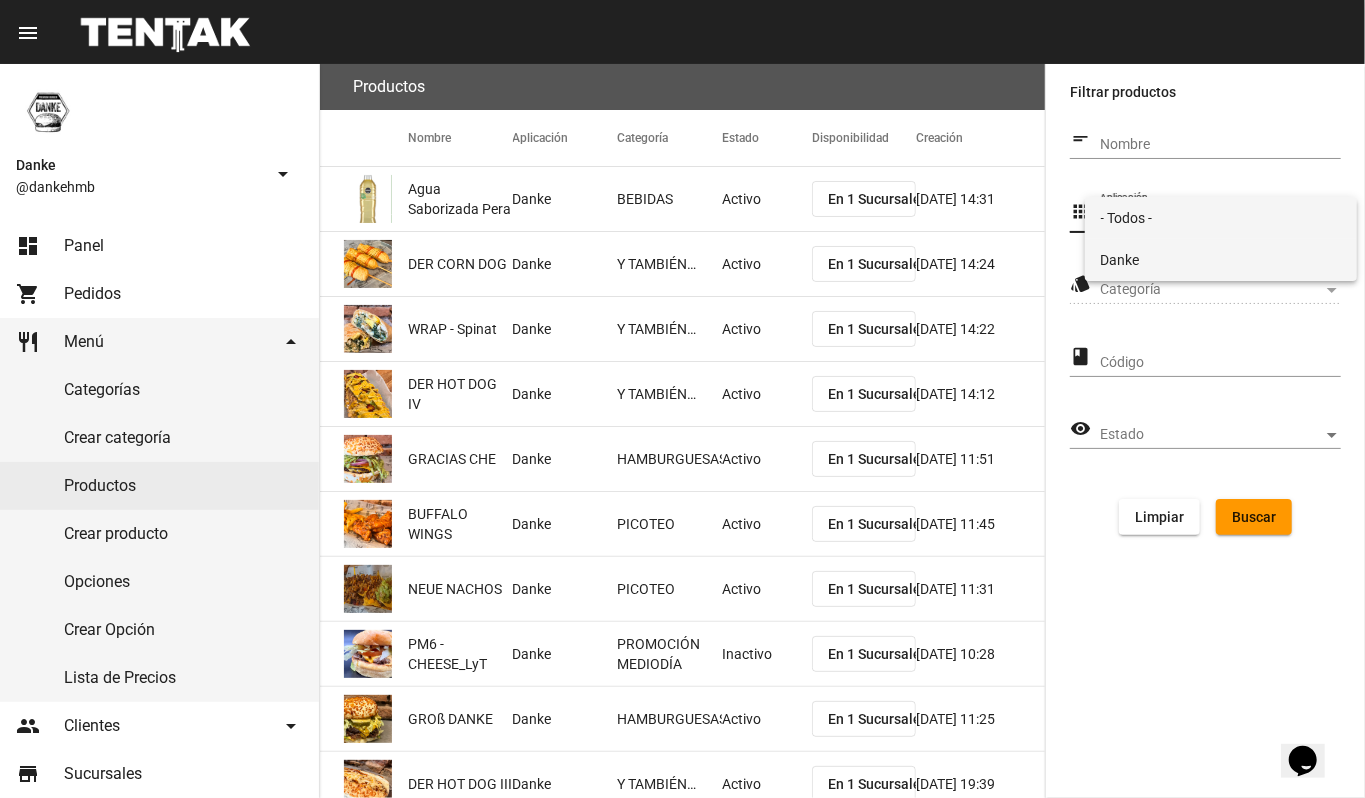 click on "Danke" at bounding box center [1221, 260] 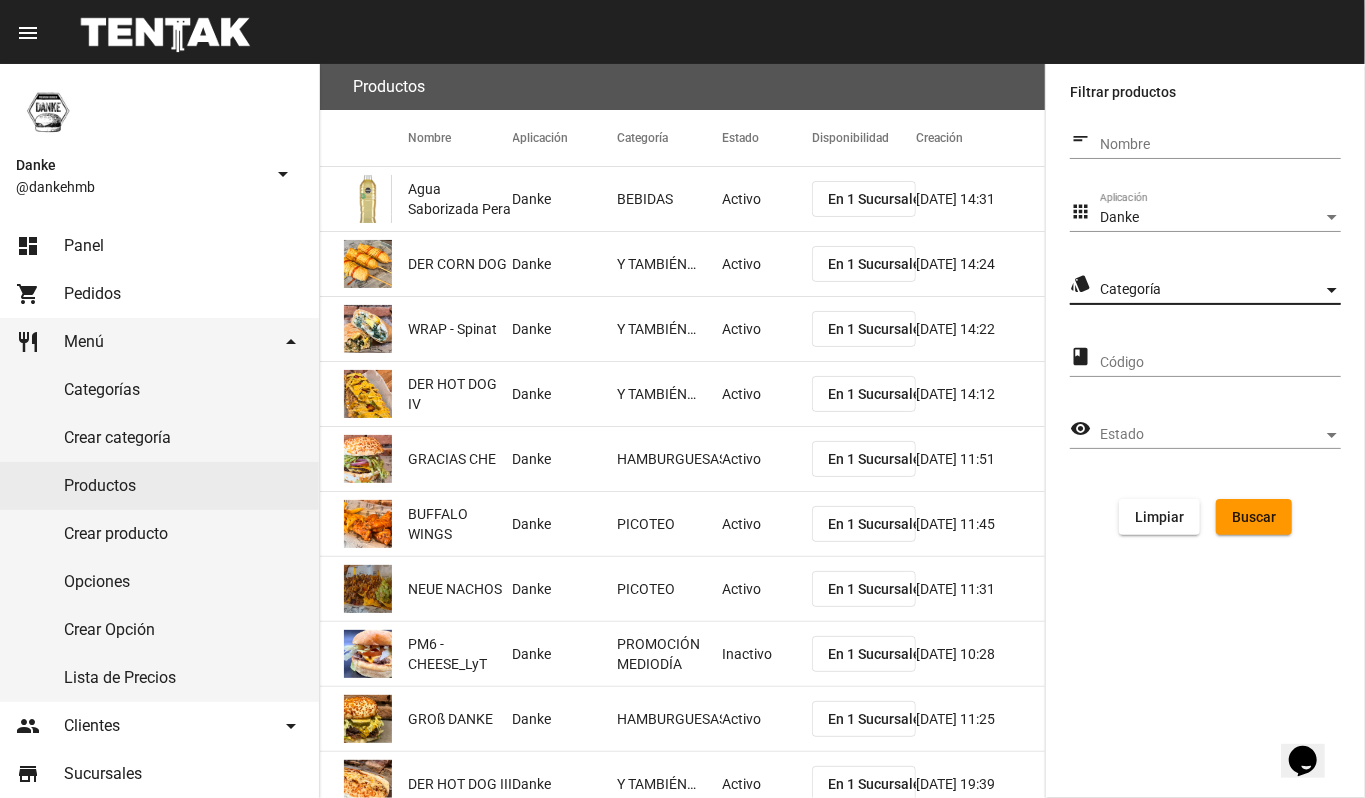click on "Categoría" at bounding box center (1211, 290) 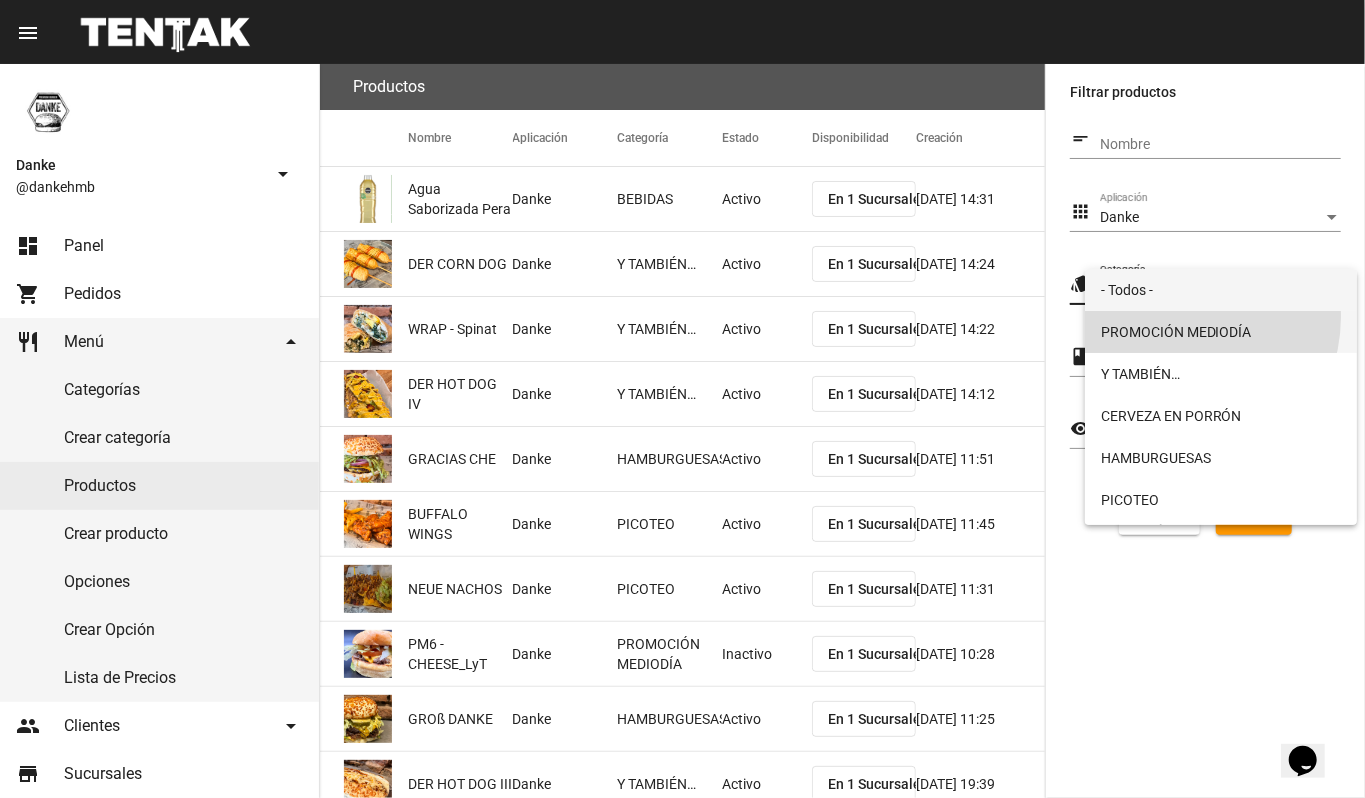 click on "PROMOCIÓN MEDIODÍA" at bounding box center (1221, 332) 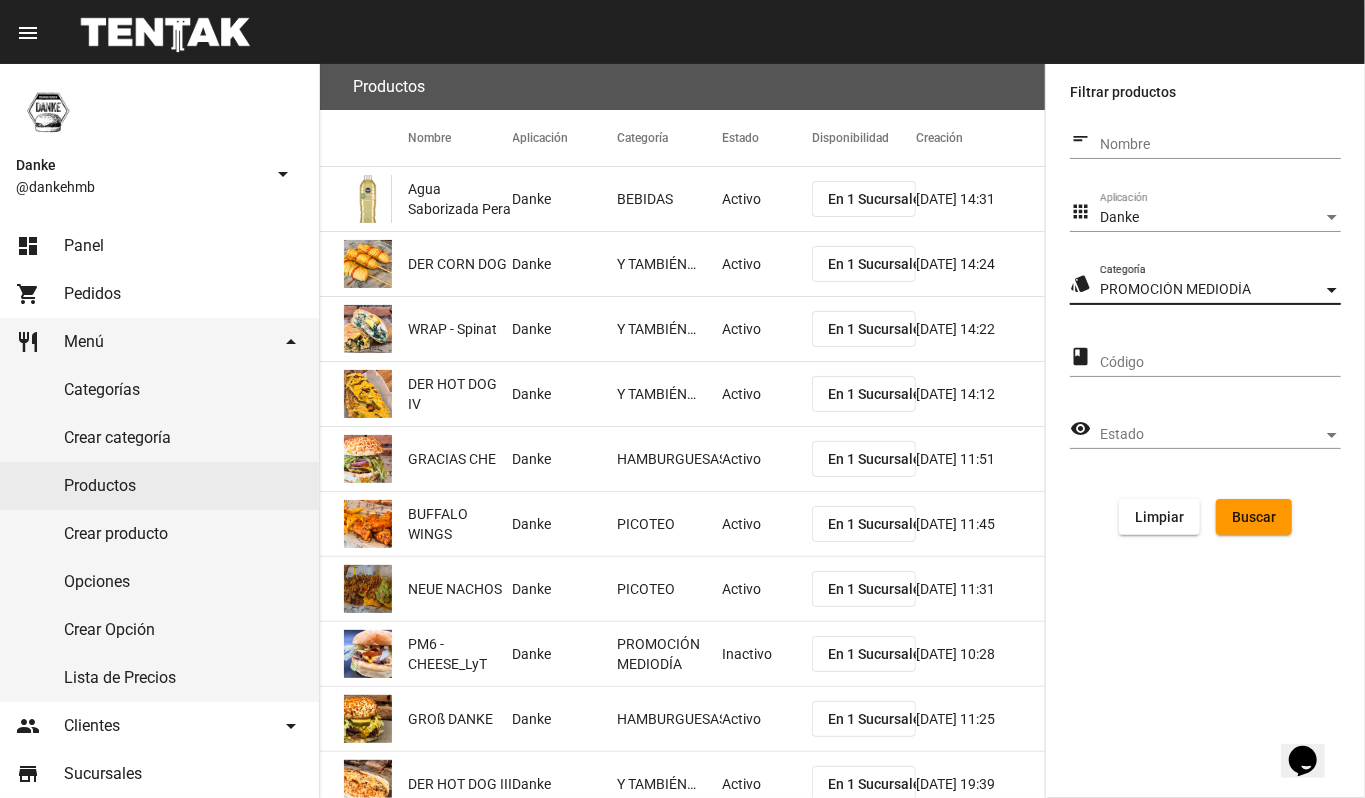click on "Buscar" 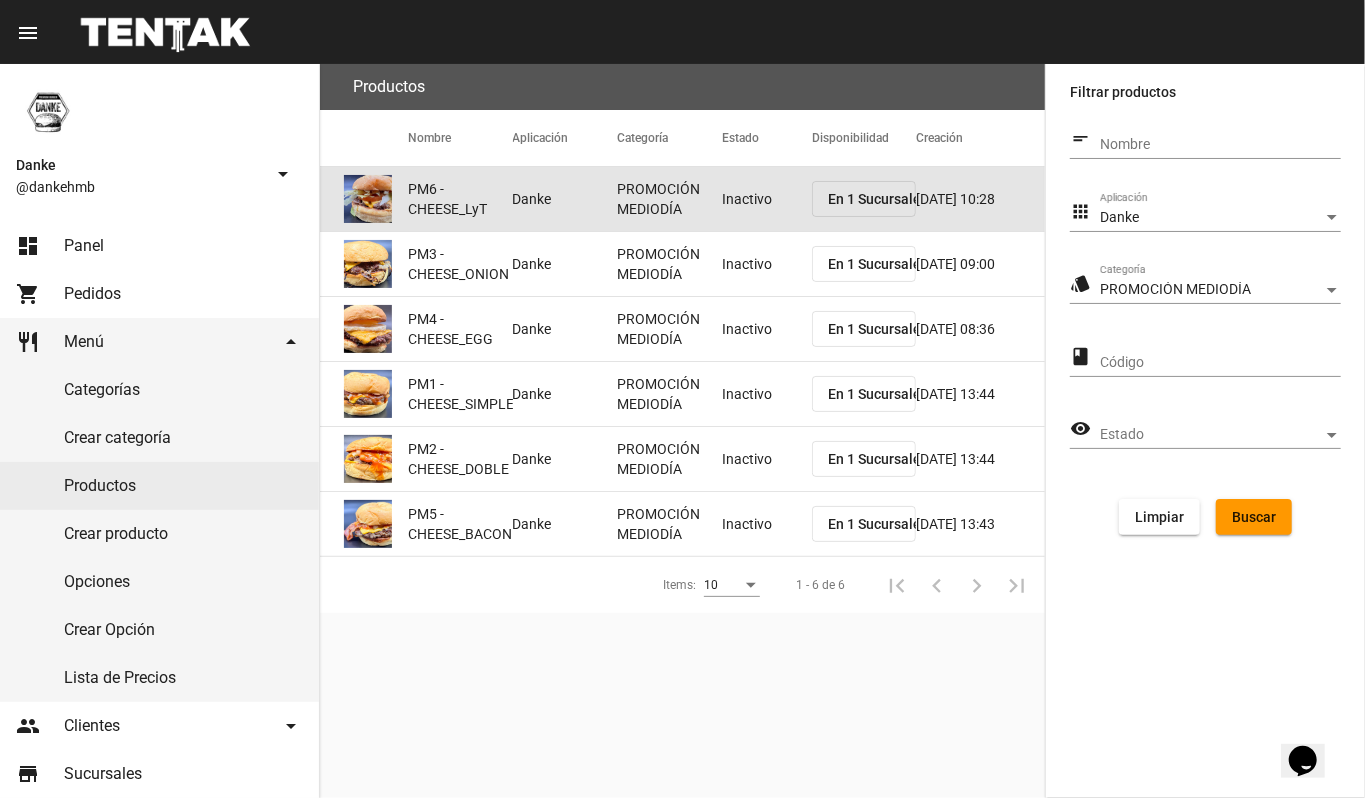 click on "Inactivo" 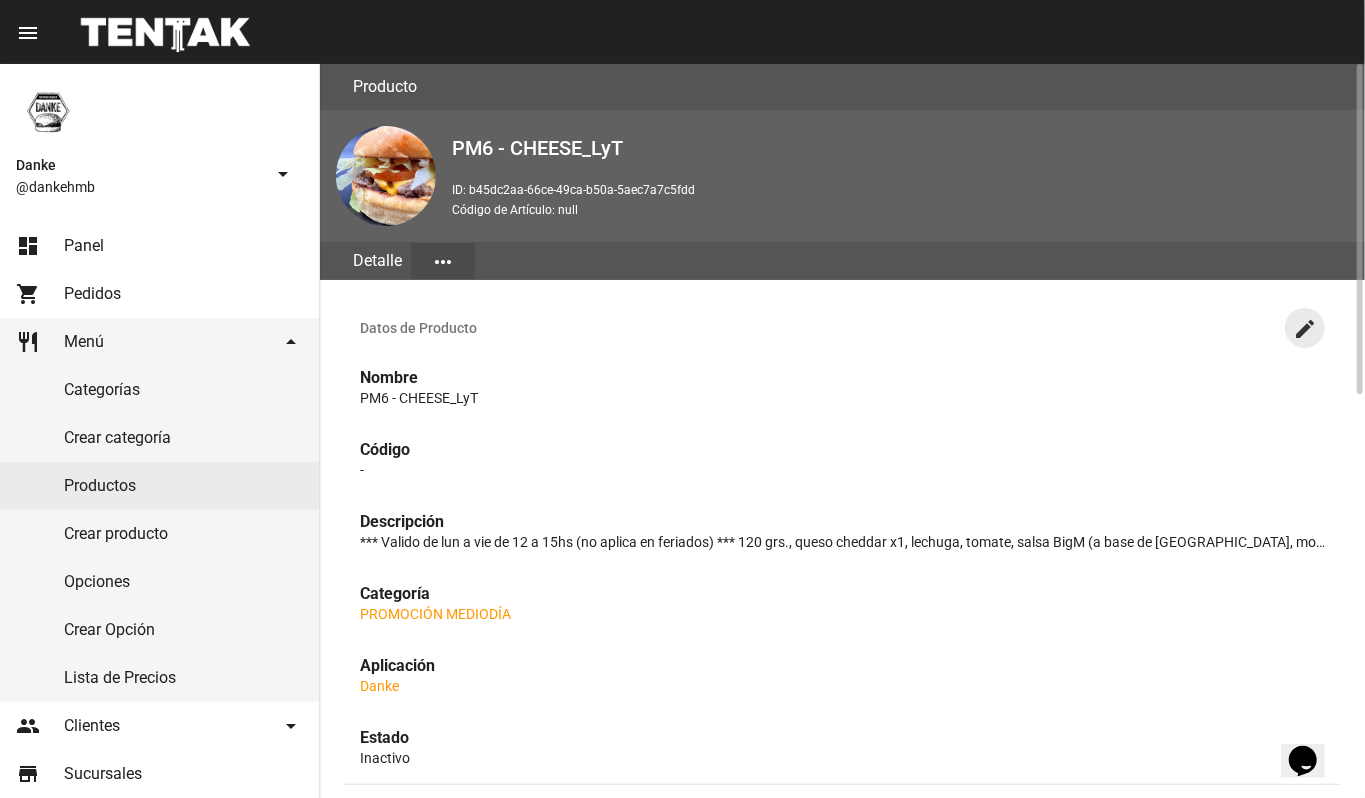 click on "create" 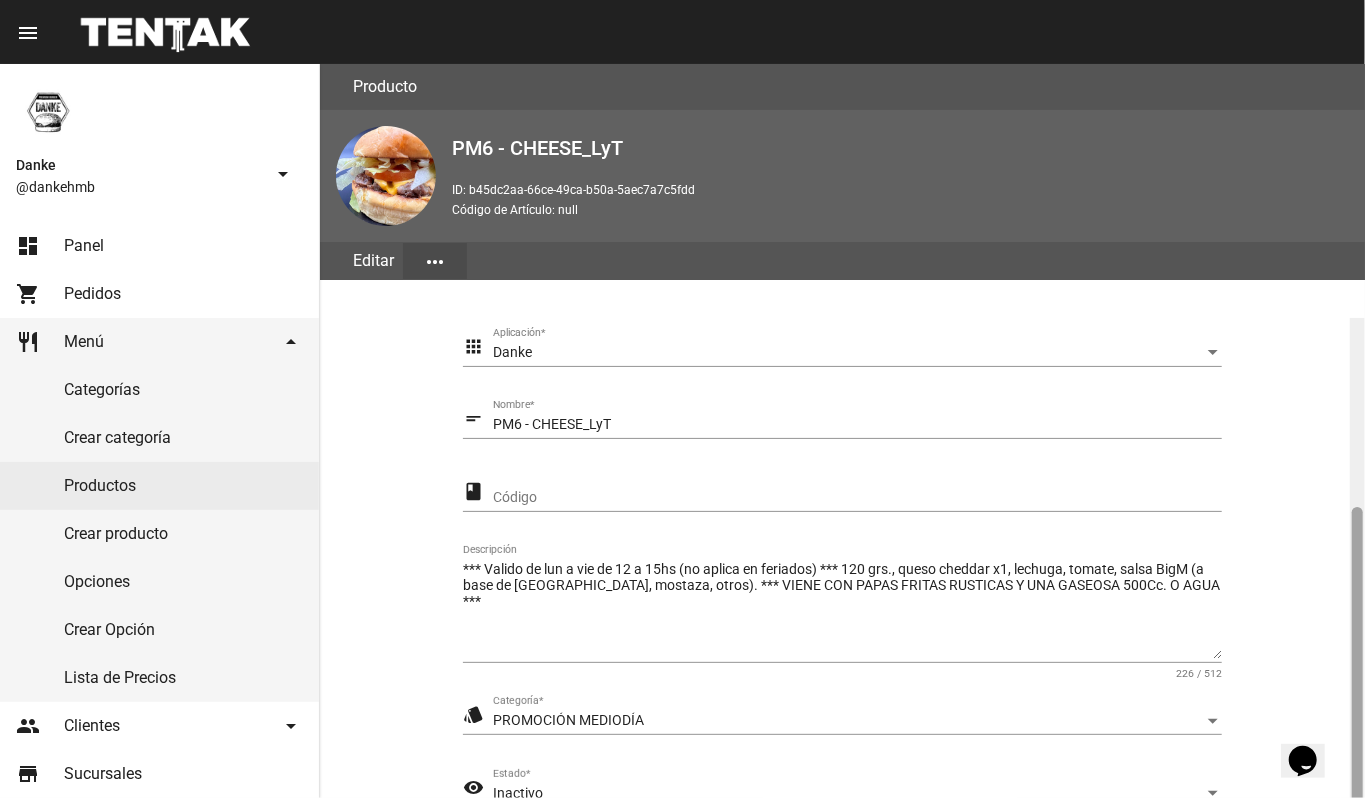 scroll, scrollTop: 254, scrollLeft: 0, axis: vertical 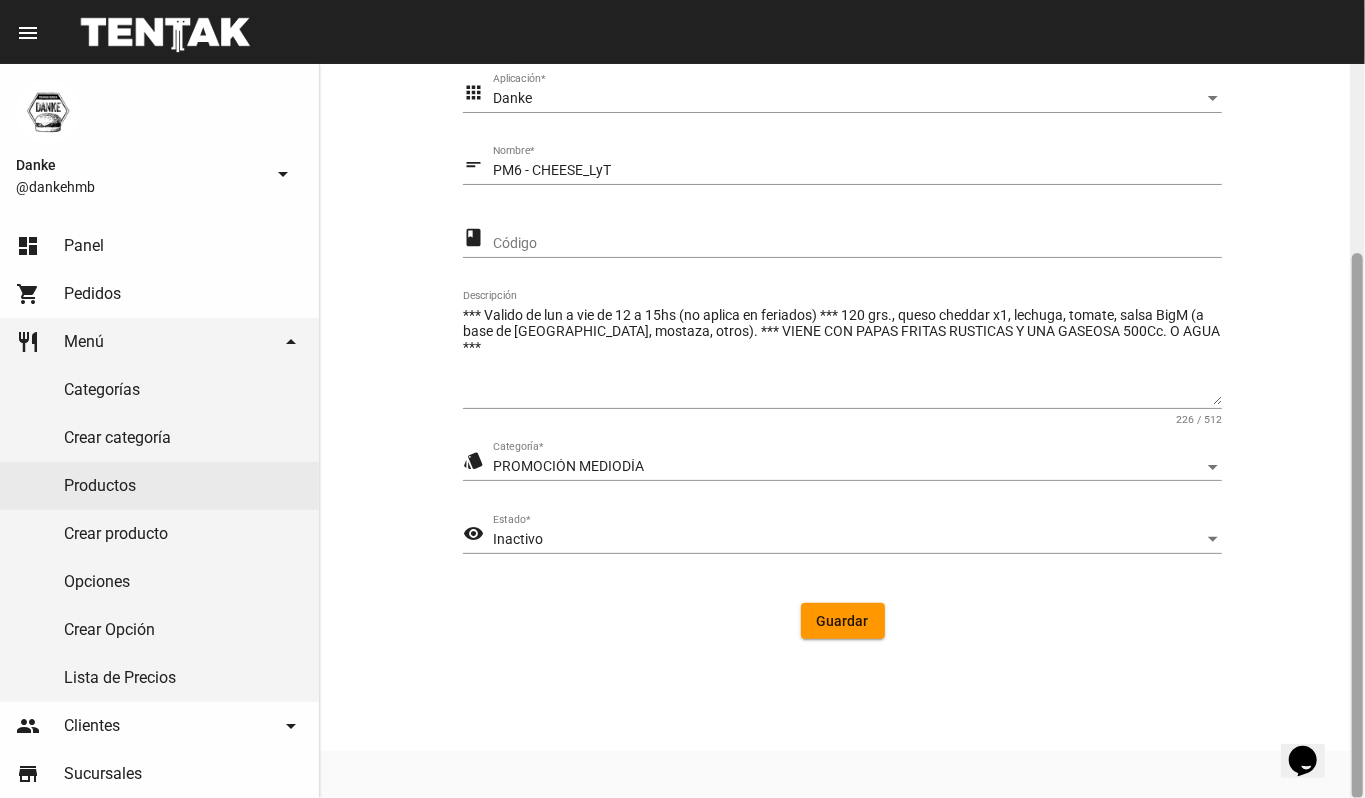 click 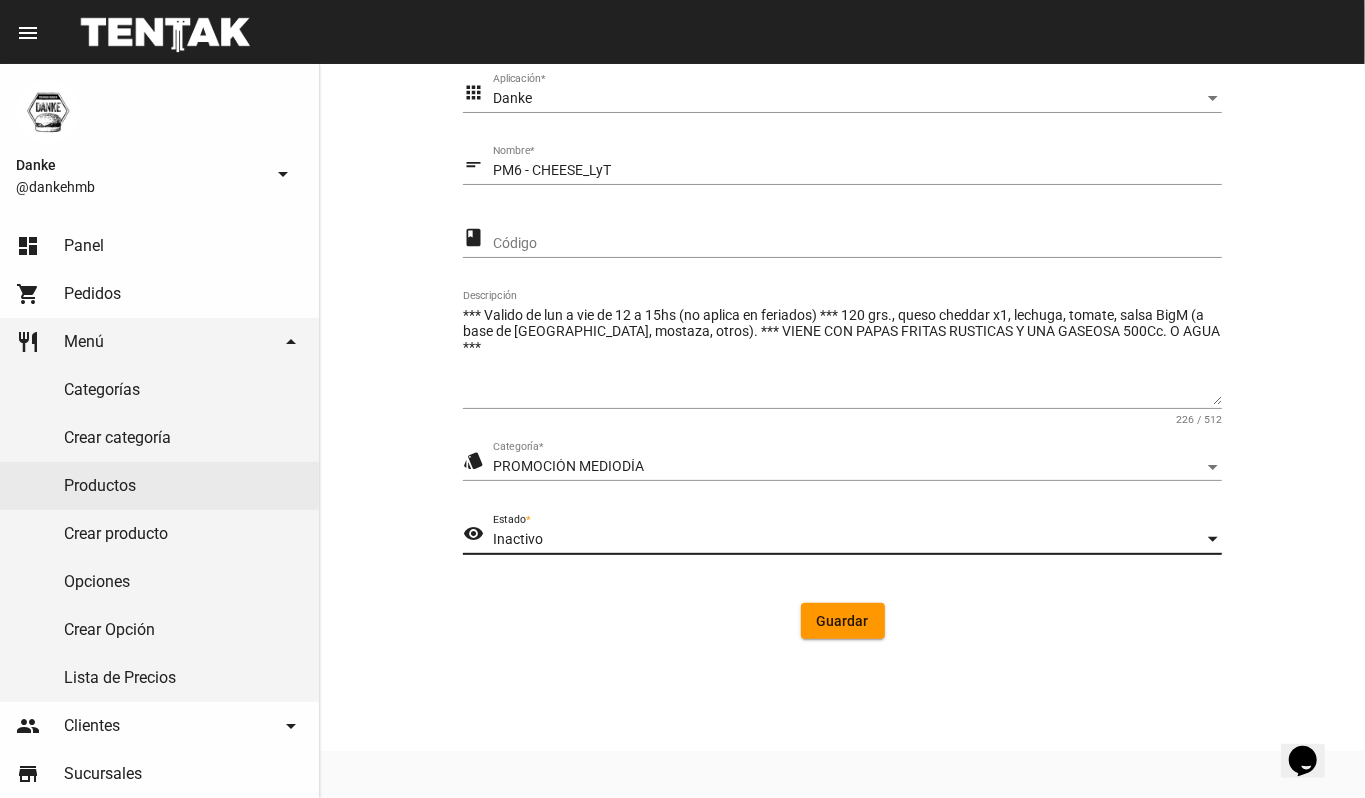 click on "Inactivo" at bounding box center (848, 540) 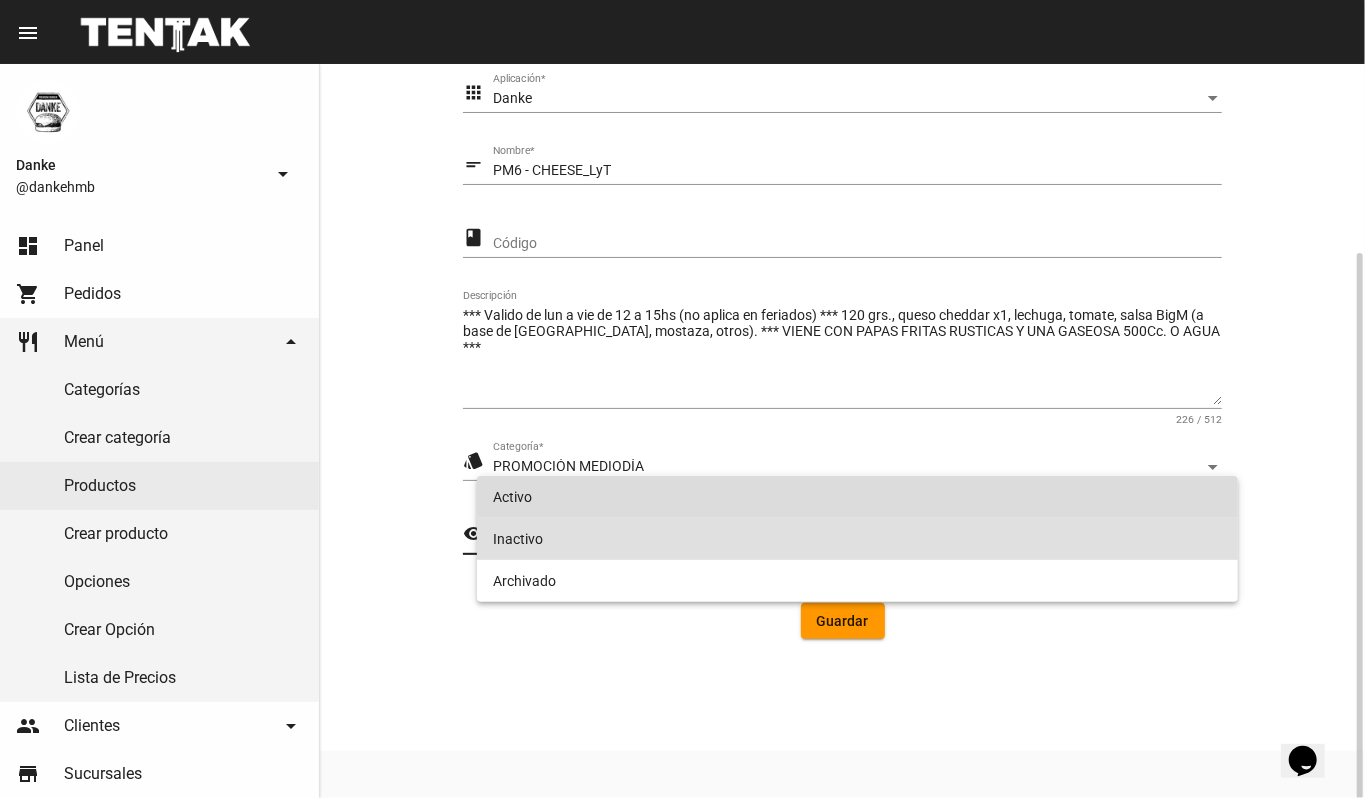 click on "Activo" at bounding box center (858, 497) 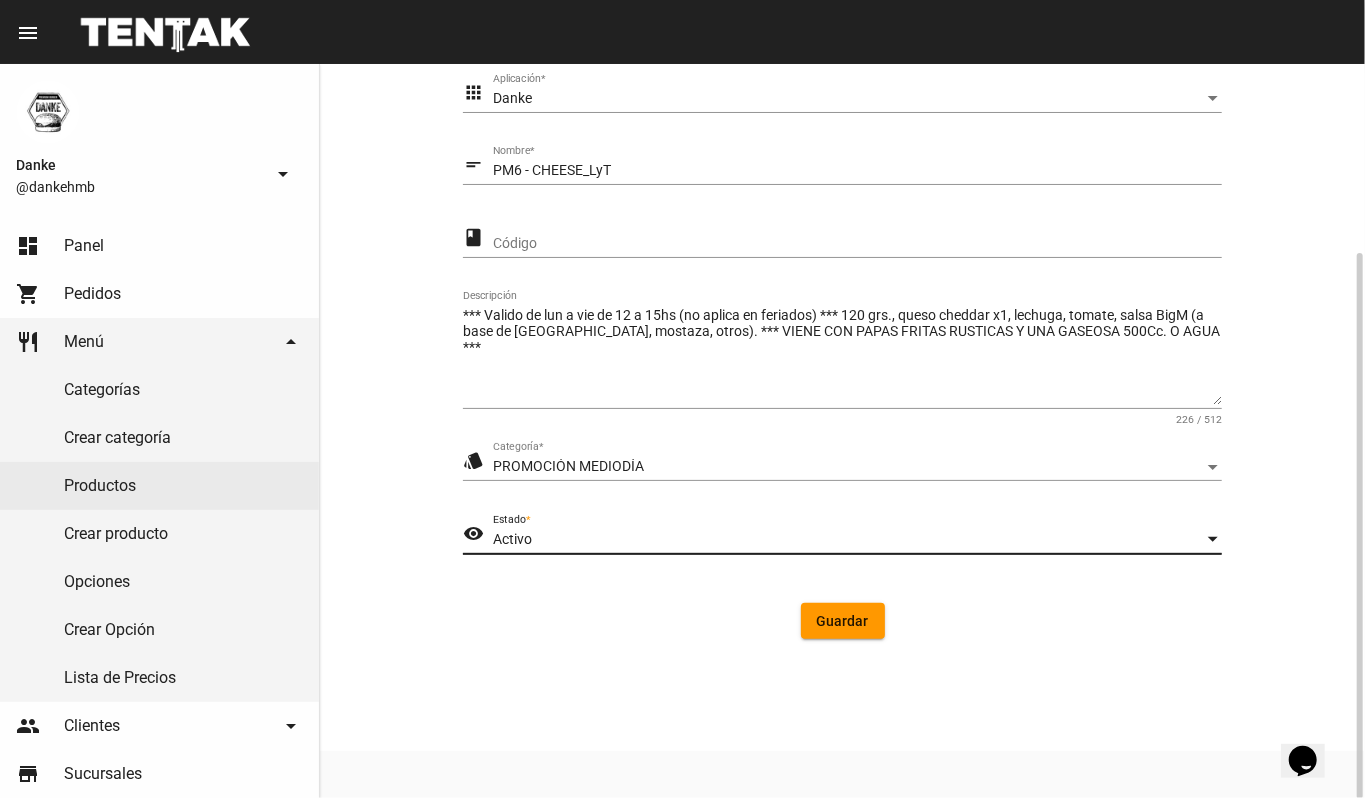 click on "Guardar" 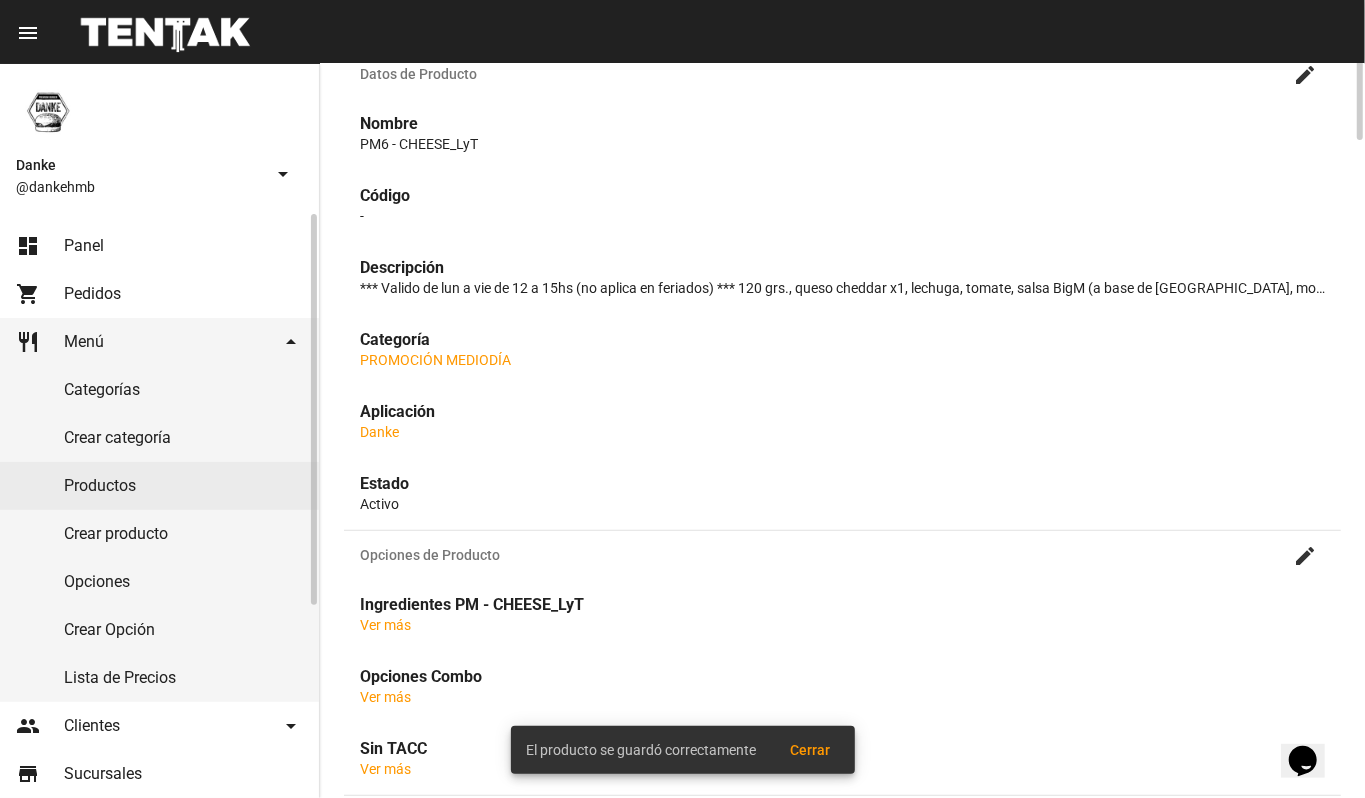 scroll, scrollTop: 0, scrollLeft: 0, axis: both 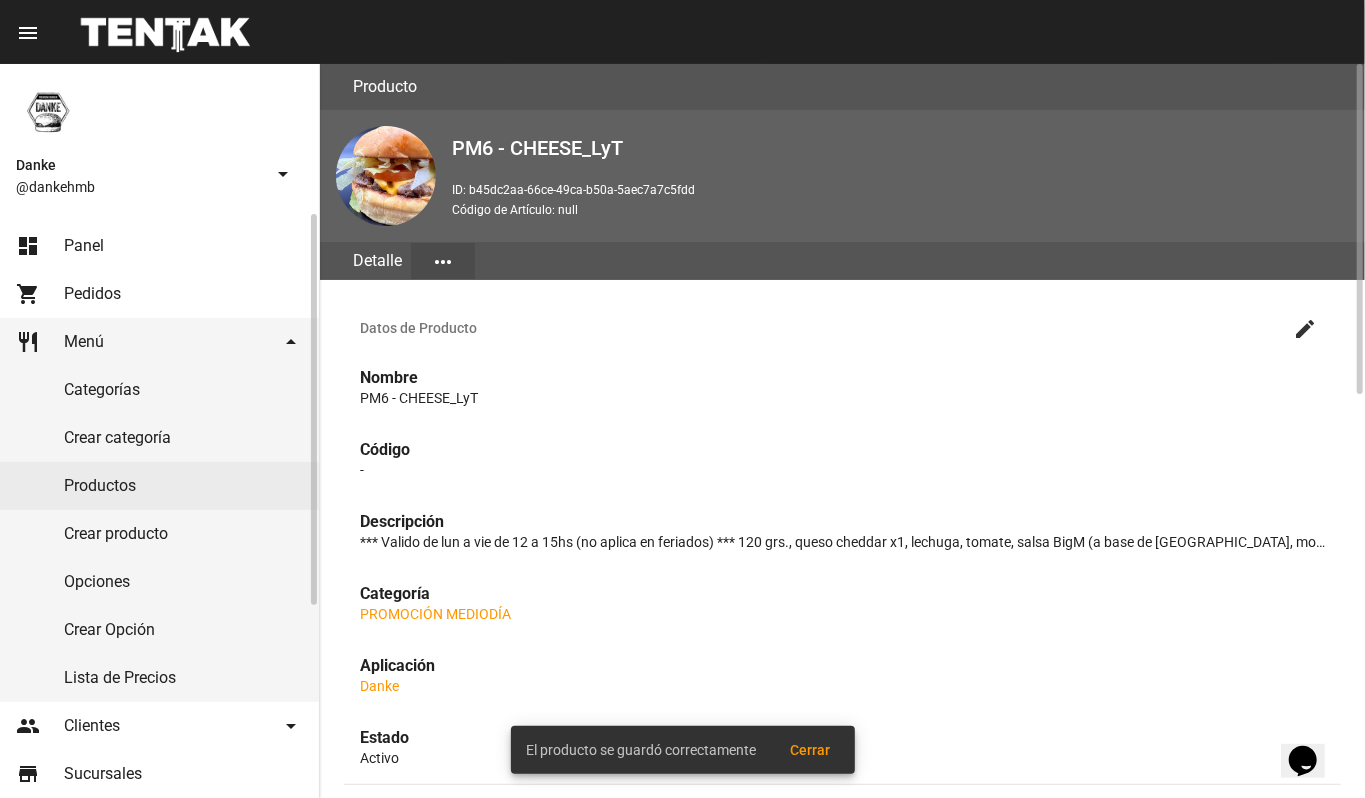 click on "Productos" 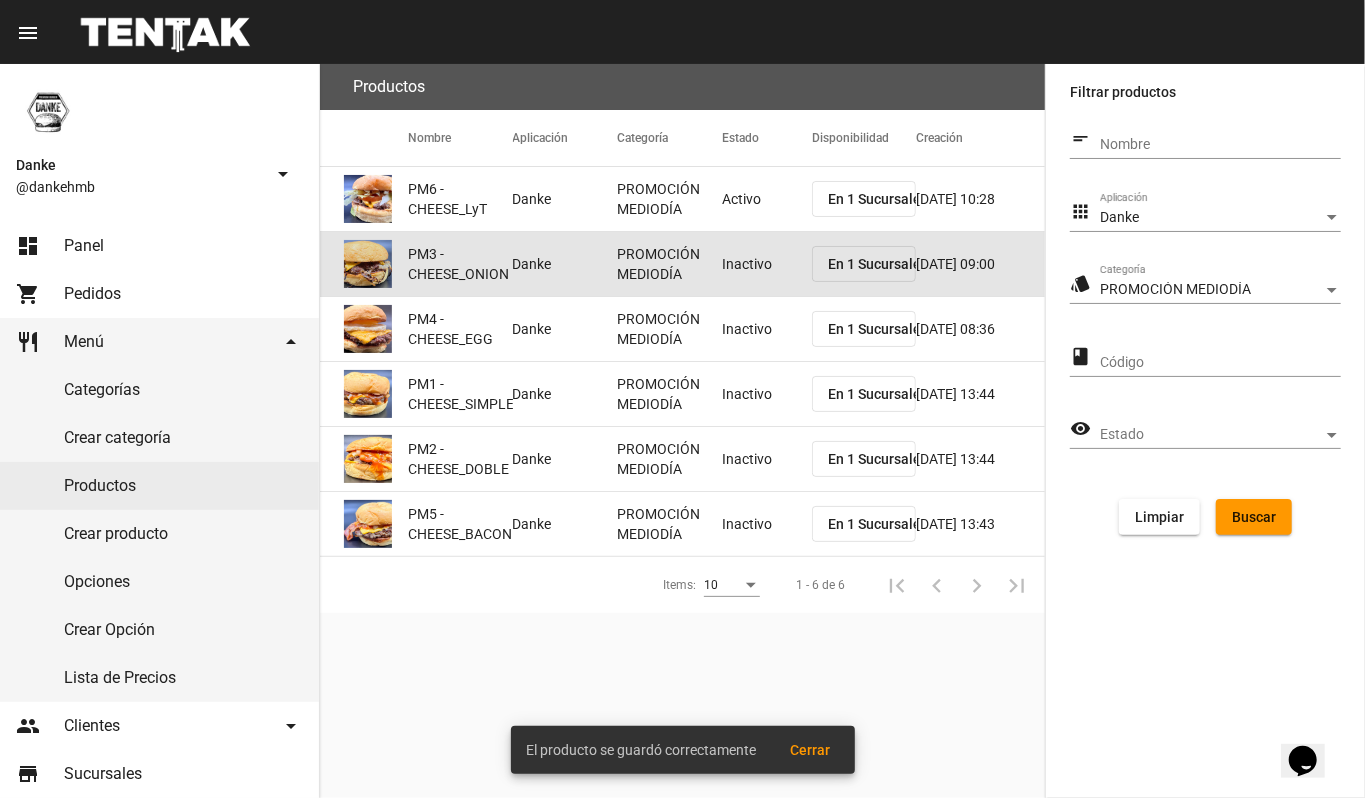 click on "PROMOCIÓN MEDIODÍA" 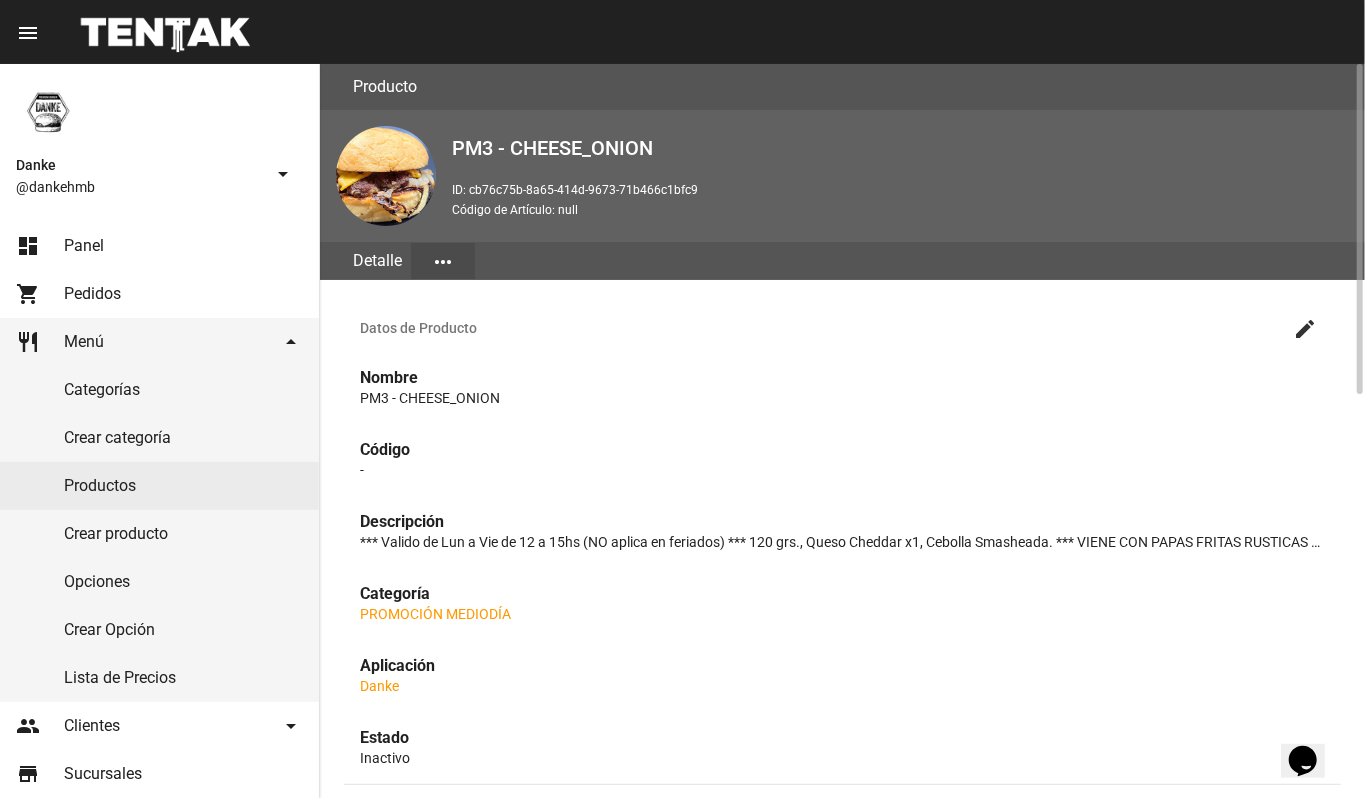 click on "create" 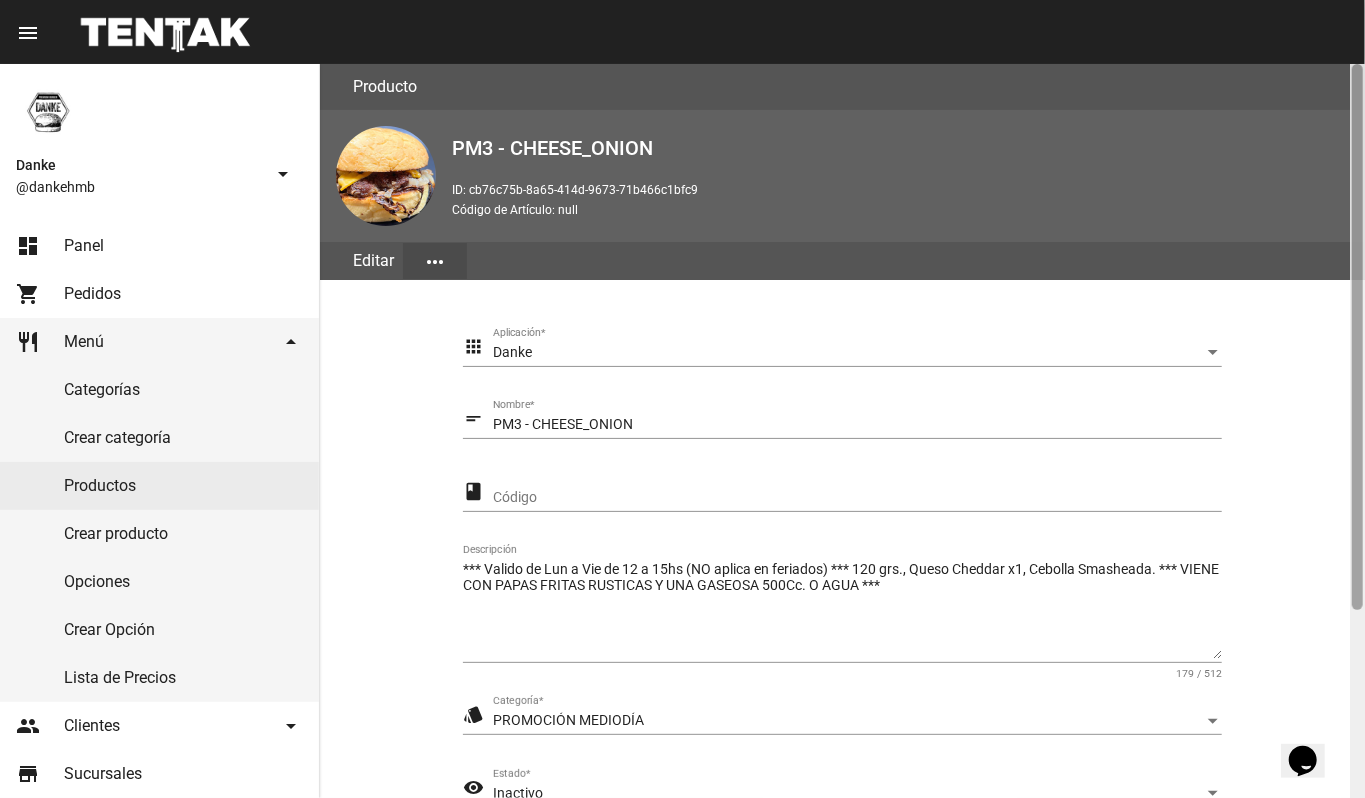 scroll, scrollTop: 254, scrollLeft: 0, axis: vertical 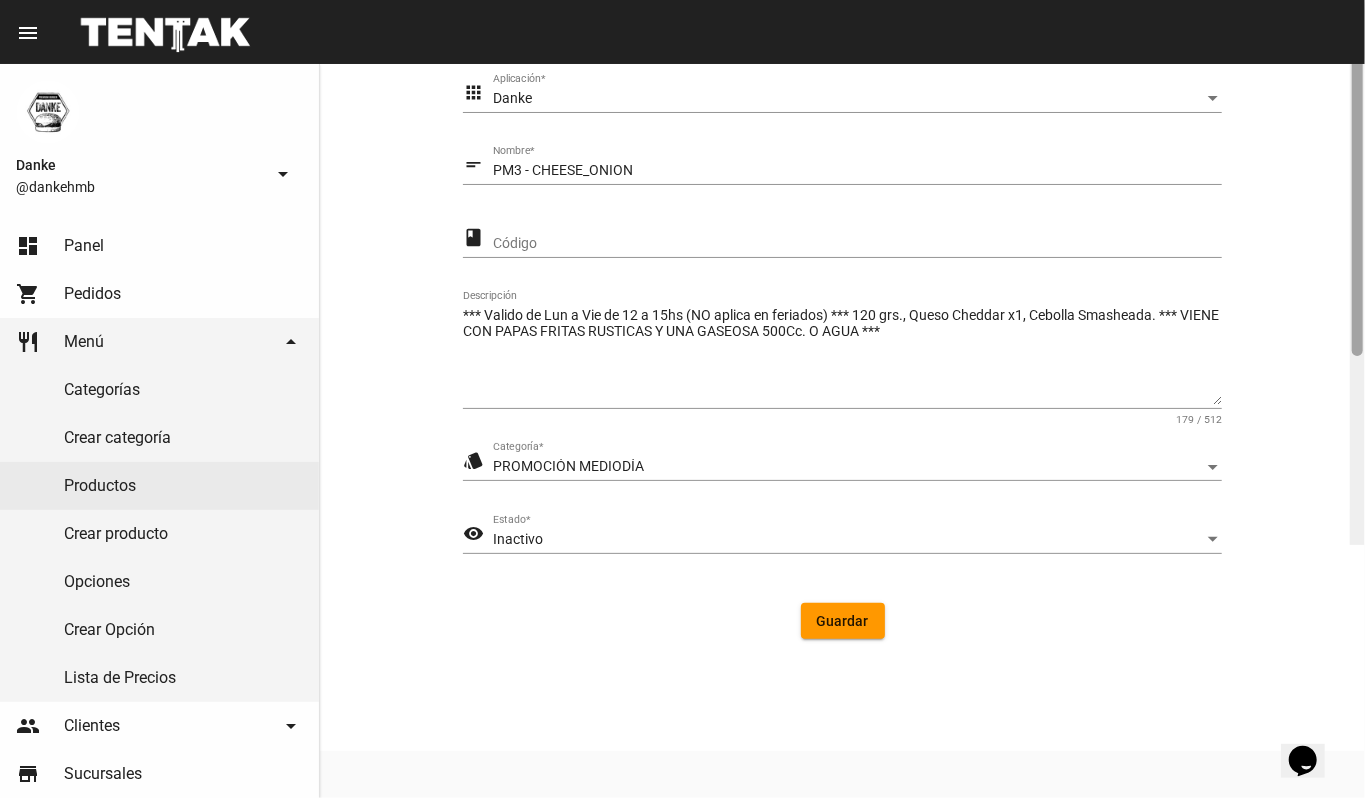 click 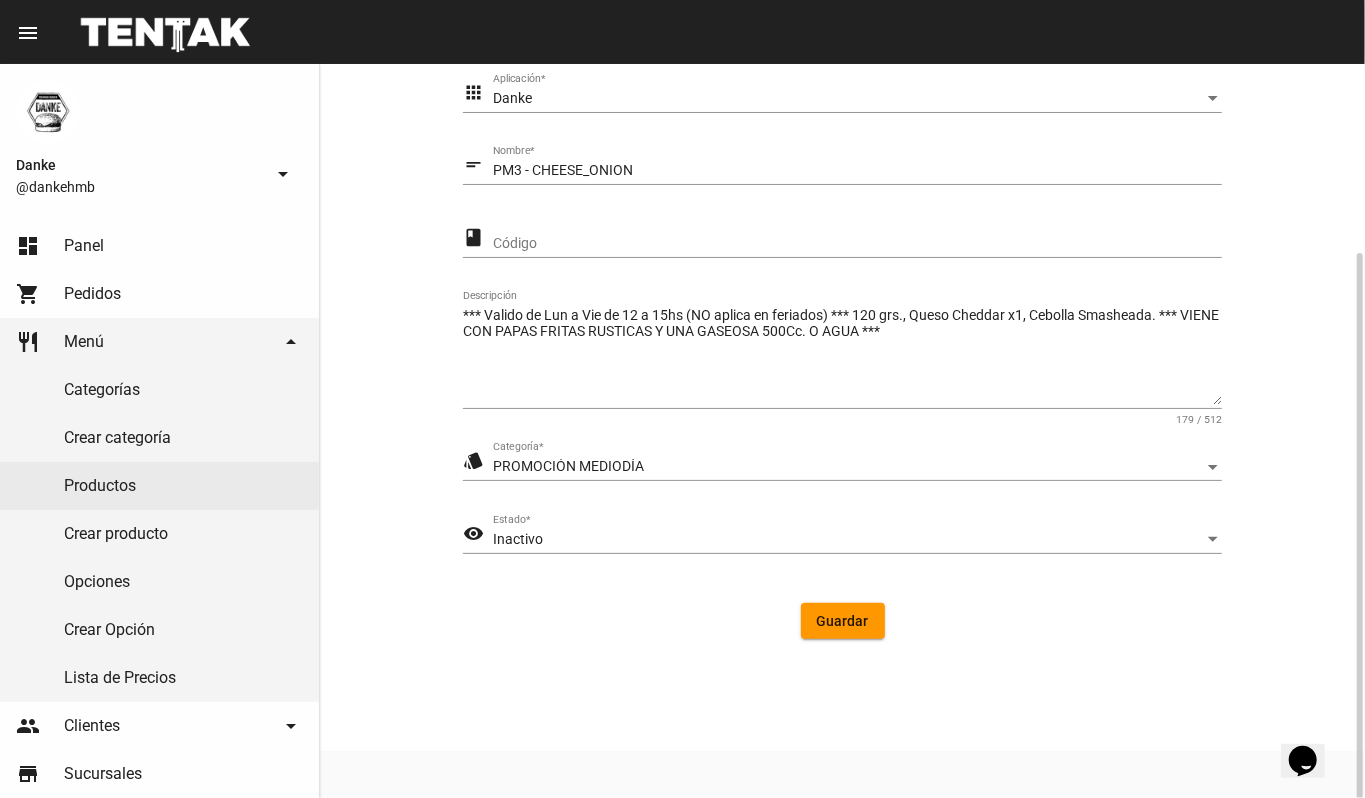 click on "Inactivo" at bounding box center [848, 540] 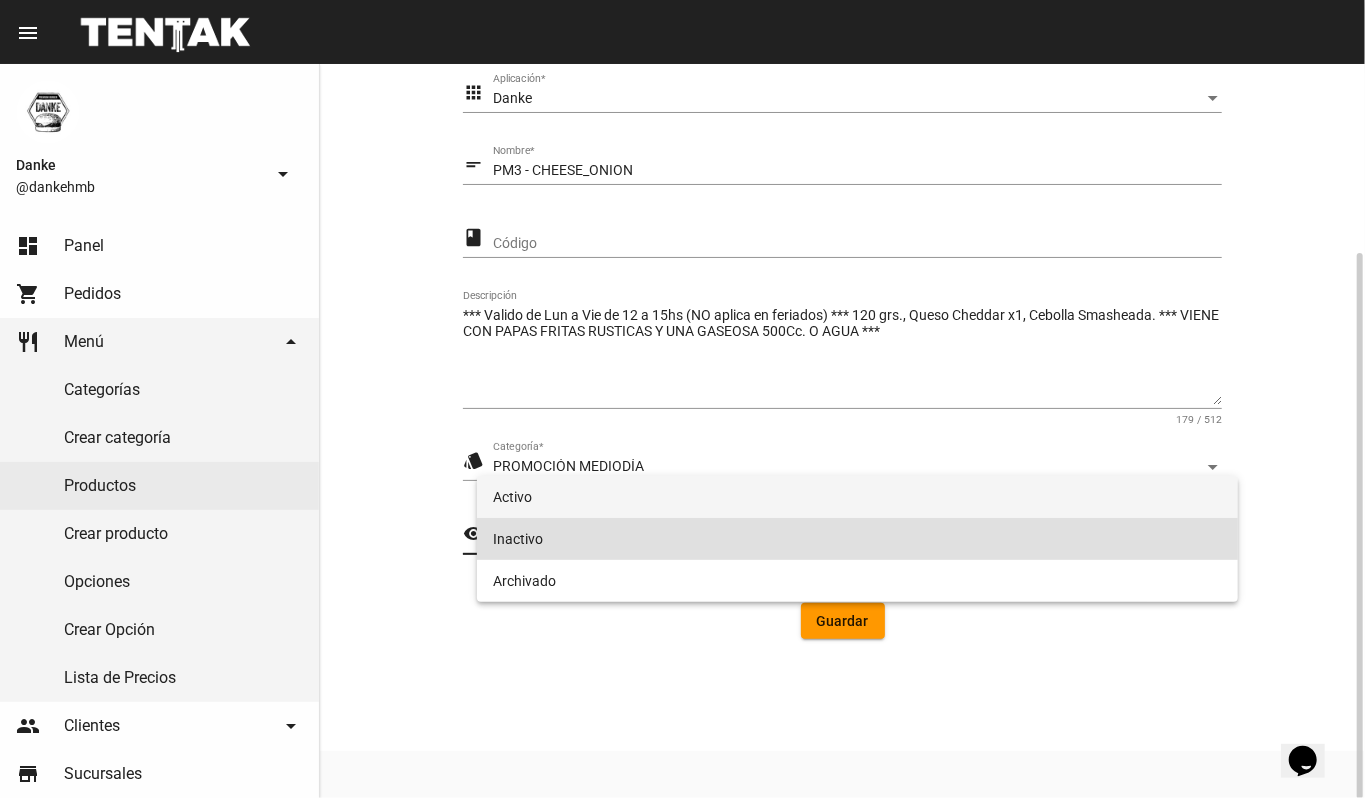 click on "Activo" at bounding box center [858, 497] 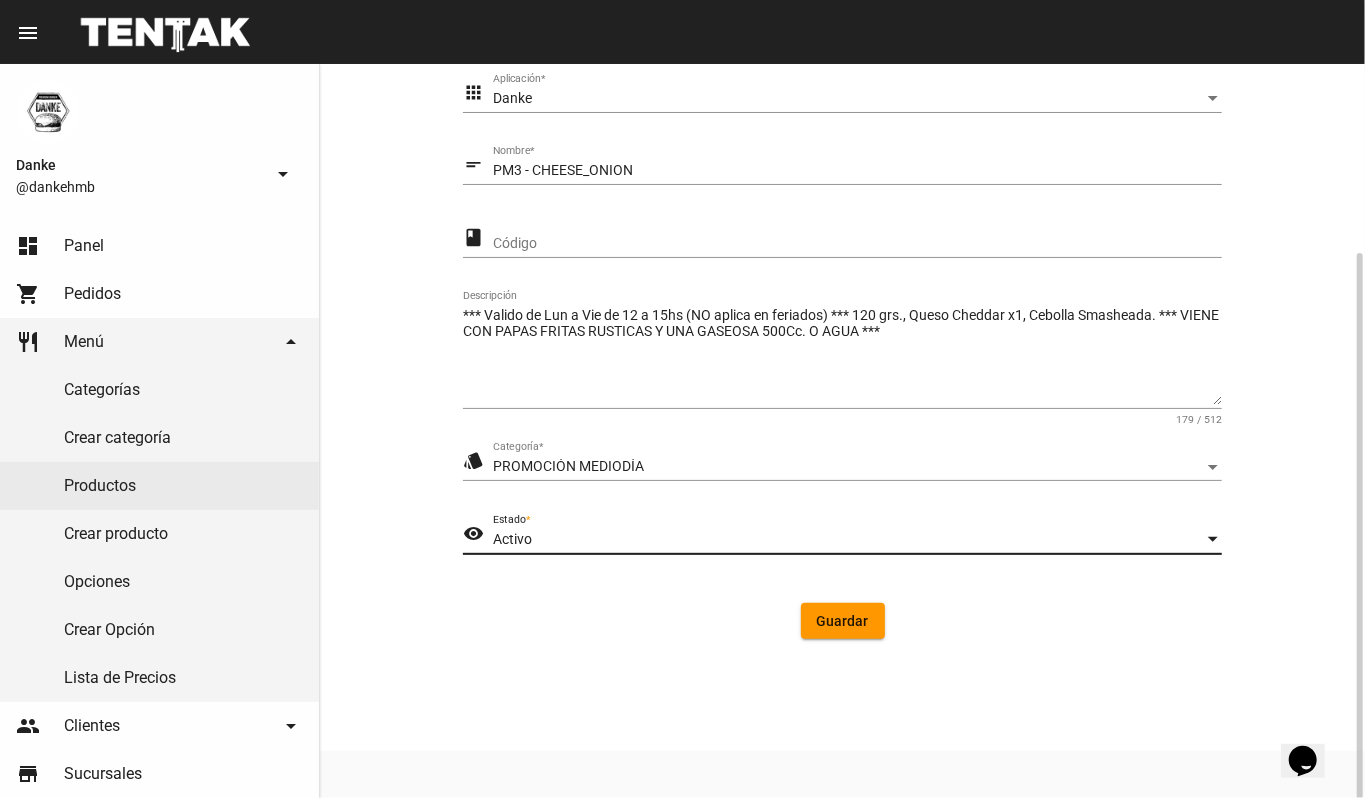 click on "Guardar" 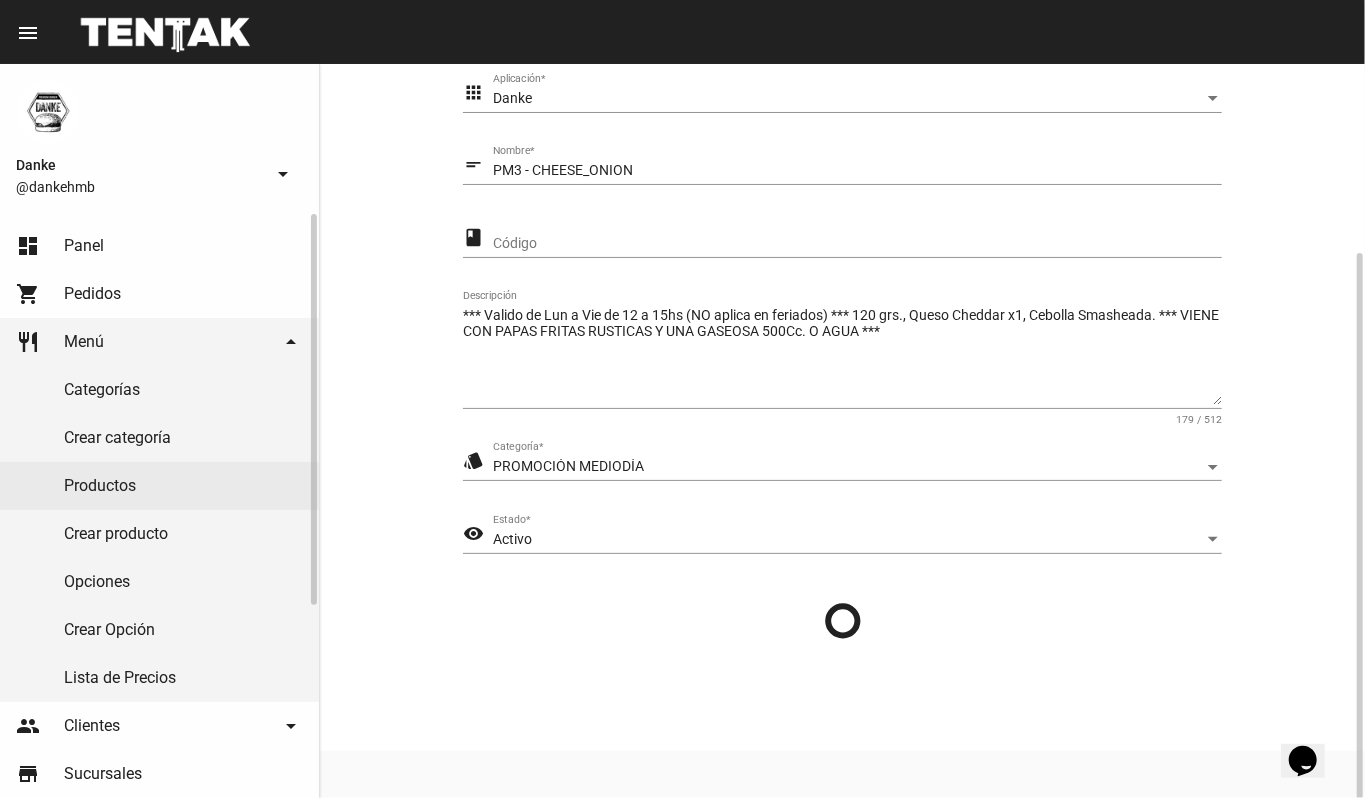 scroll, scrollTop: 0, scrollLeft: 0, axis: both 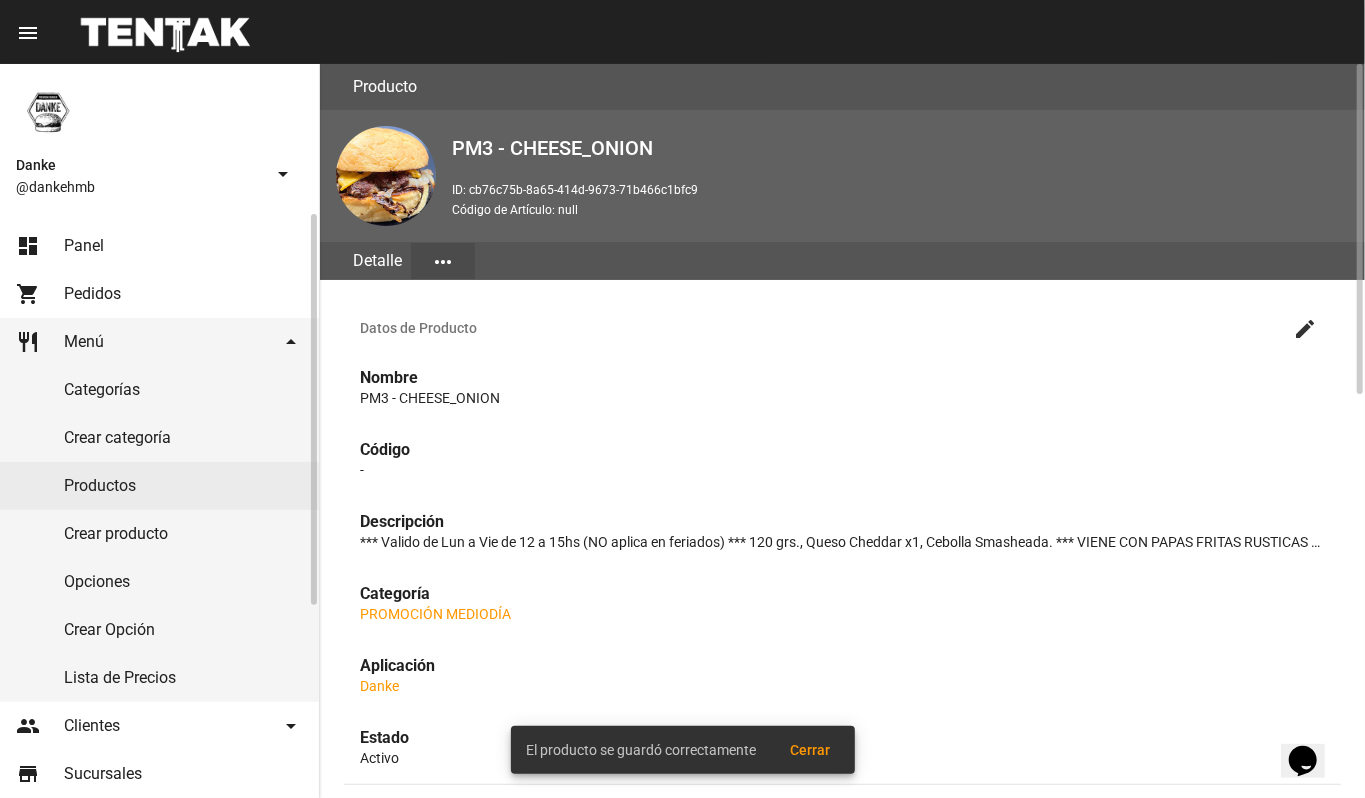 click on "Productos" 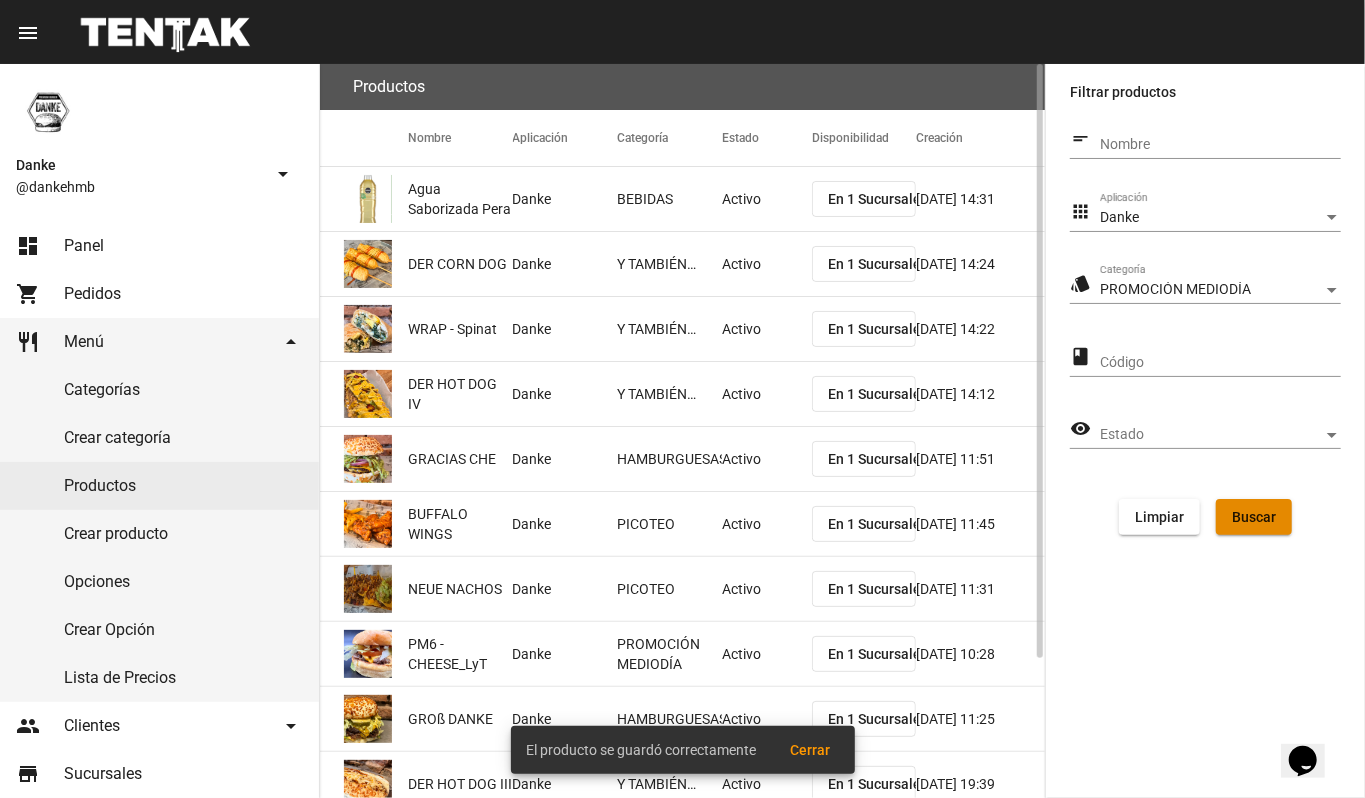 click on "Buscar" 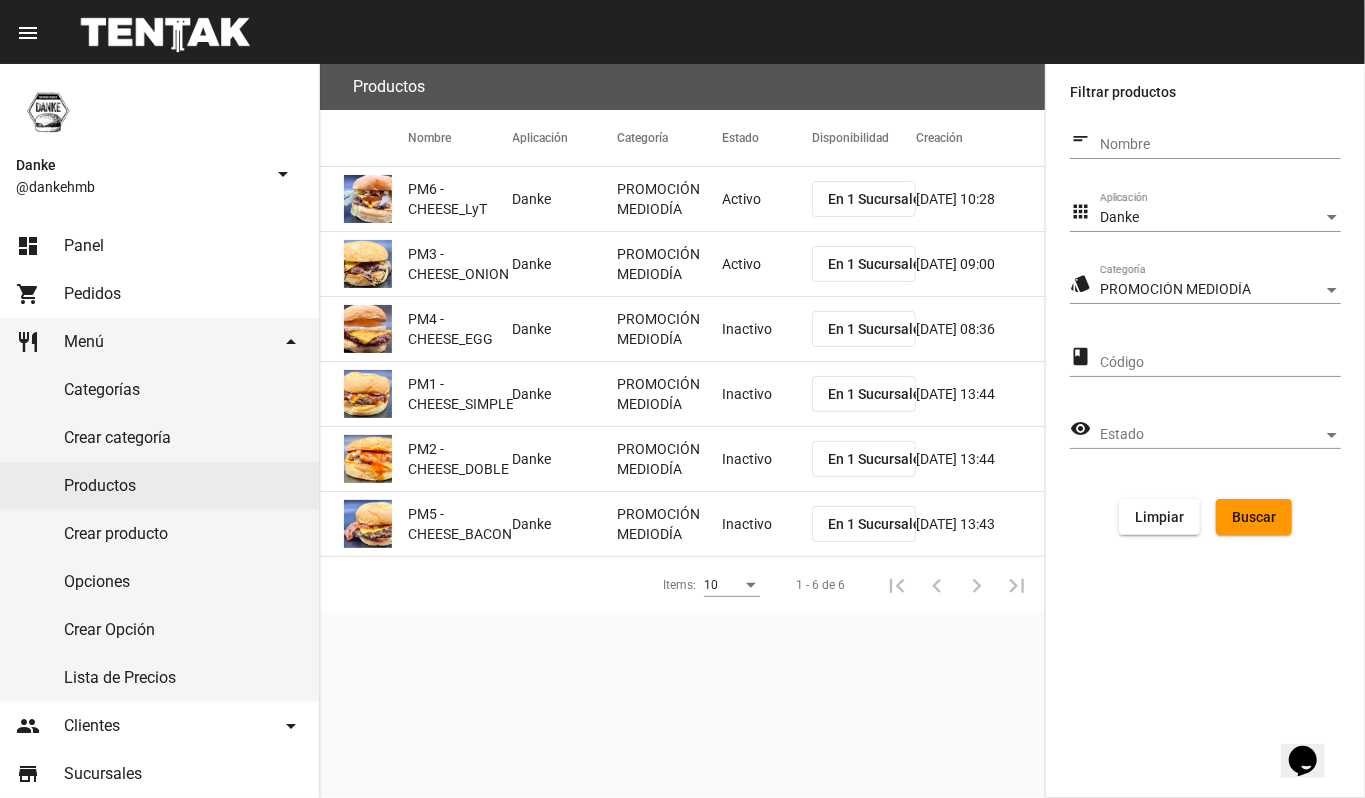 click on "Inactivo" 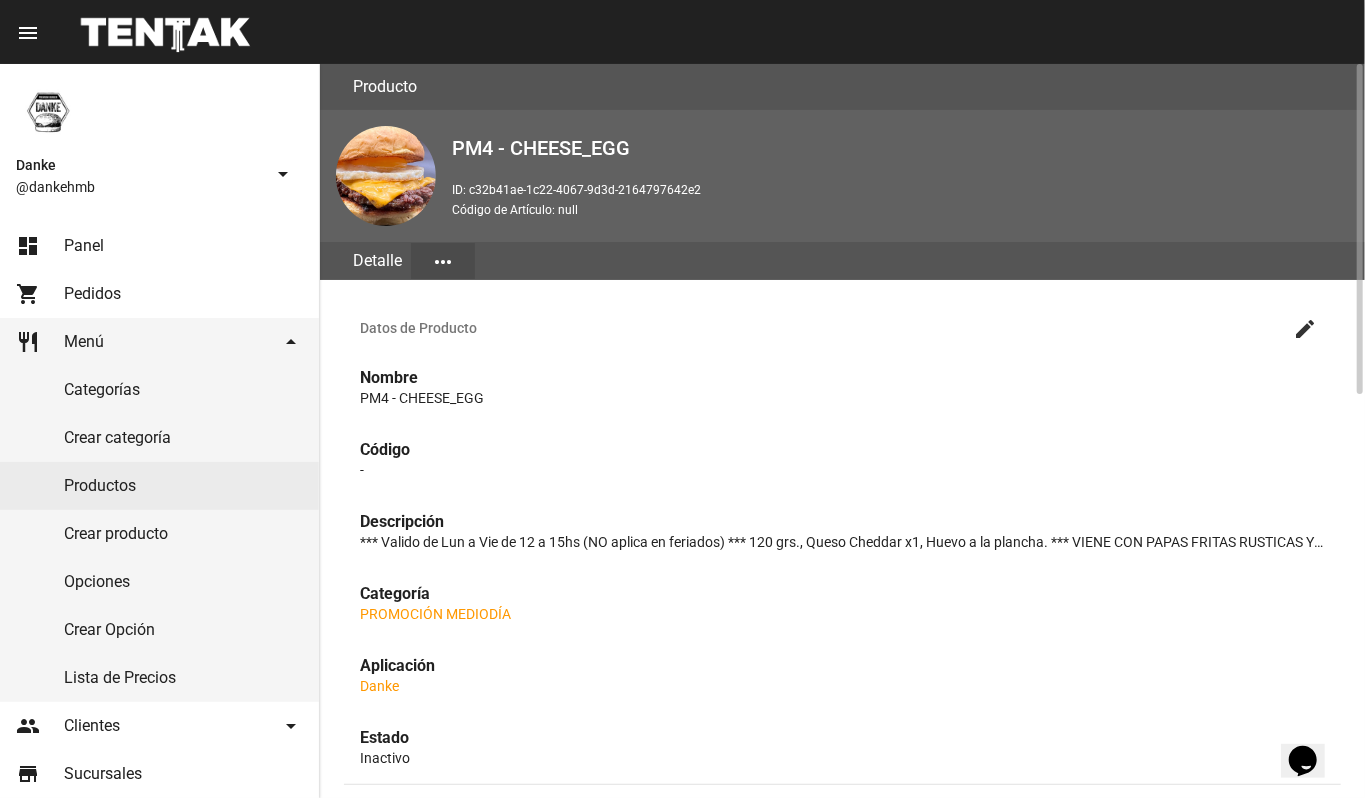 click on "create" 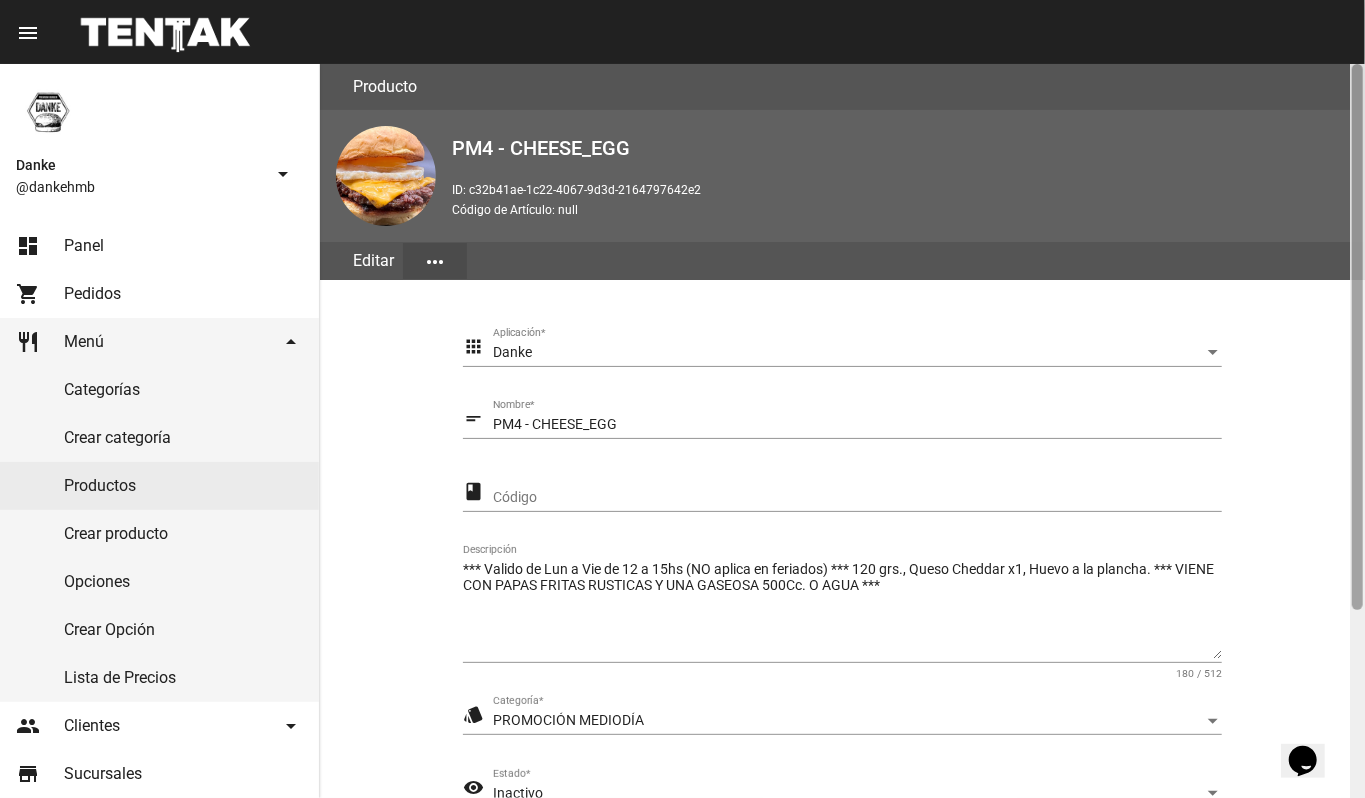 scroll, scrollTop: 254, scrollLeft: 0, axis: vertical 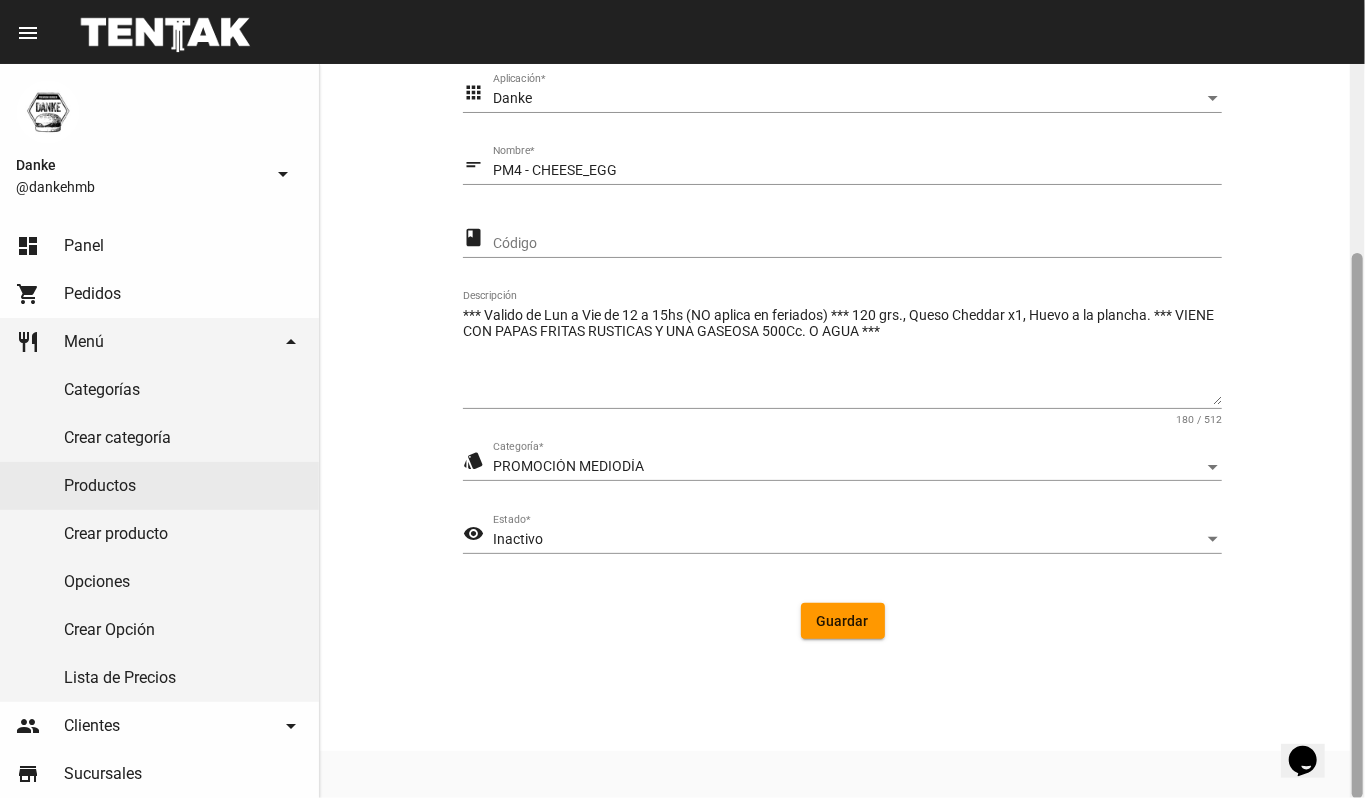 click 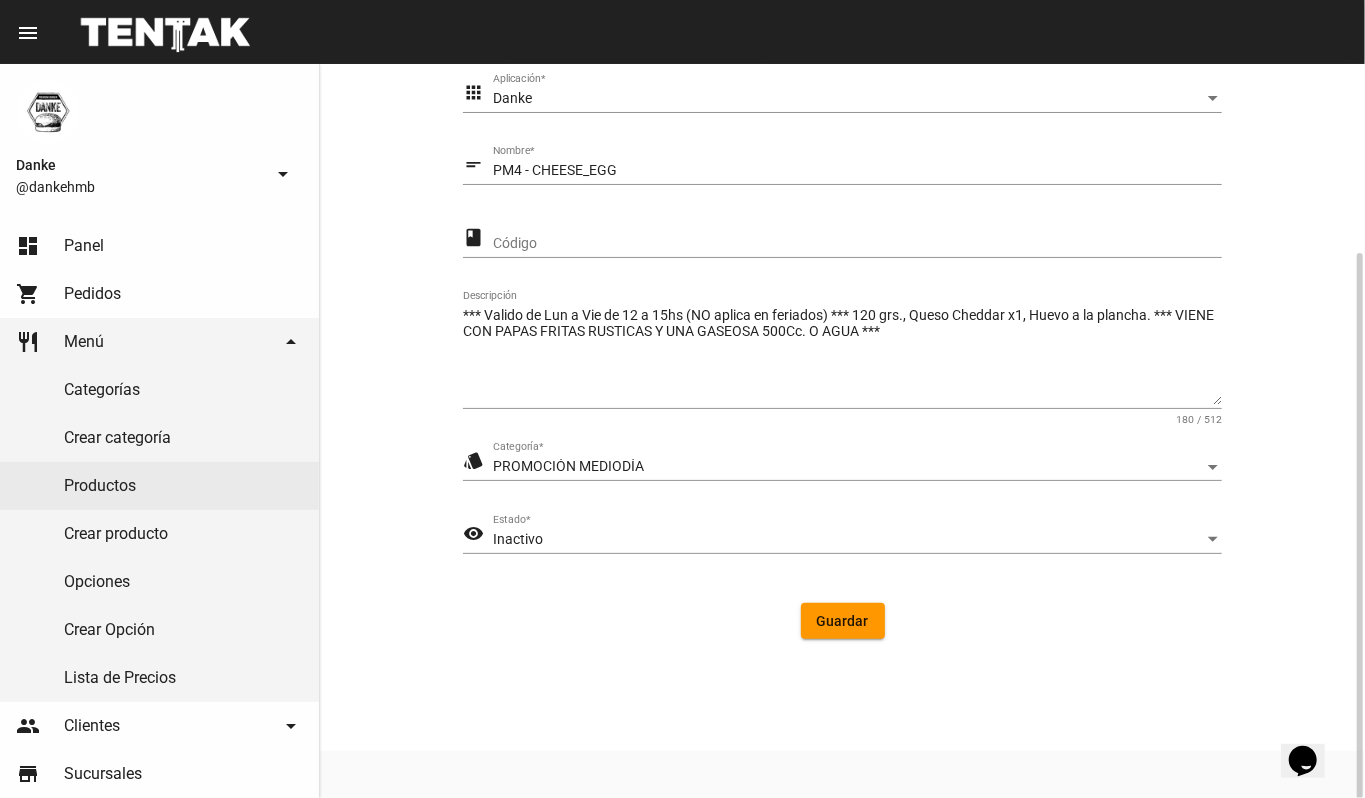 click on "Inactivo" at bounding box center (848, 540) 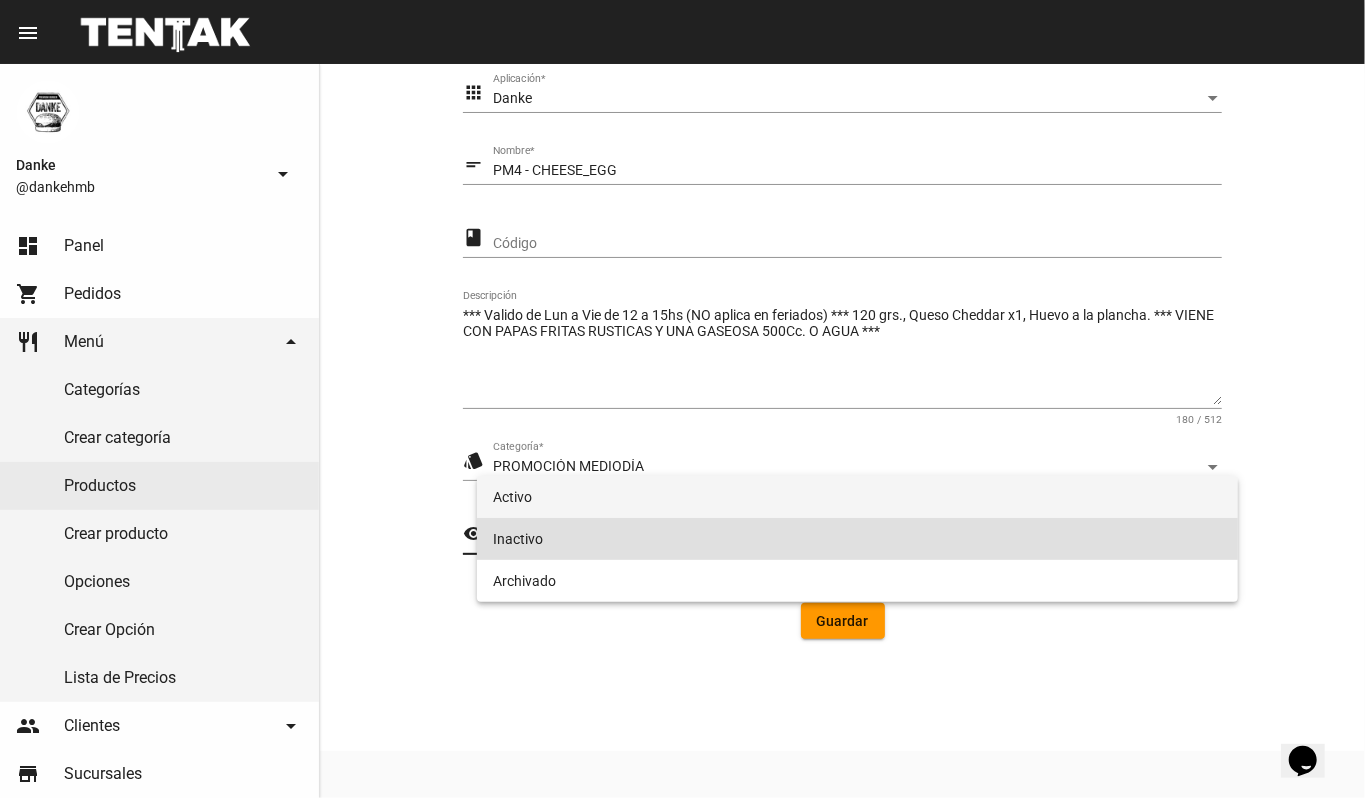 click on "Activo" at bounding box center (858, 497) 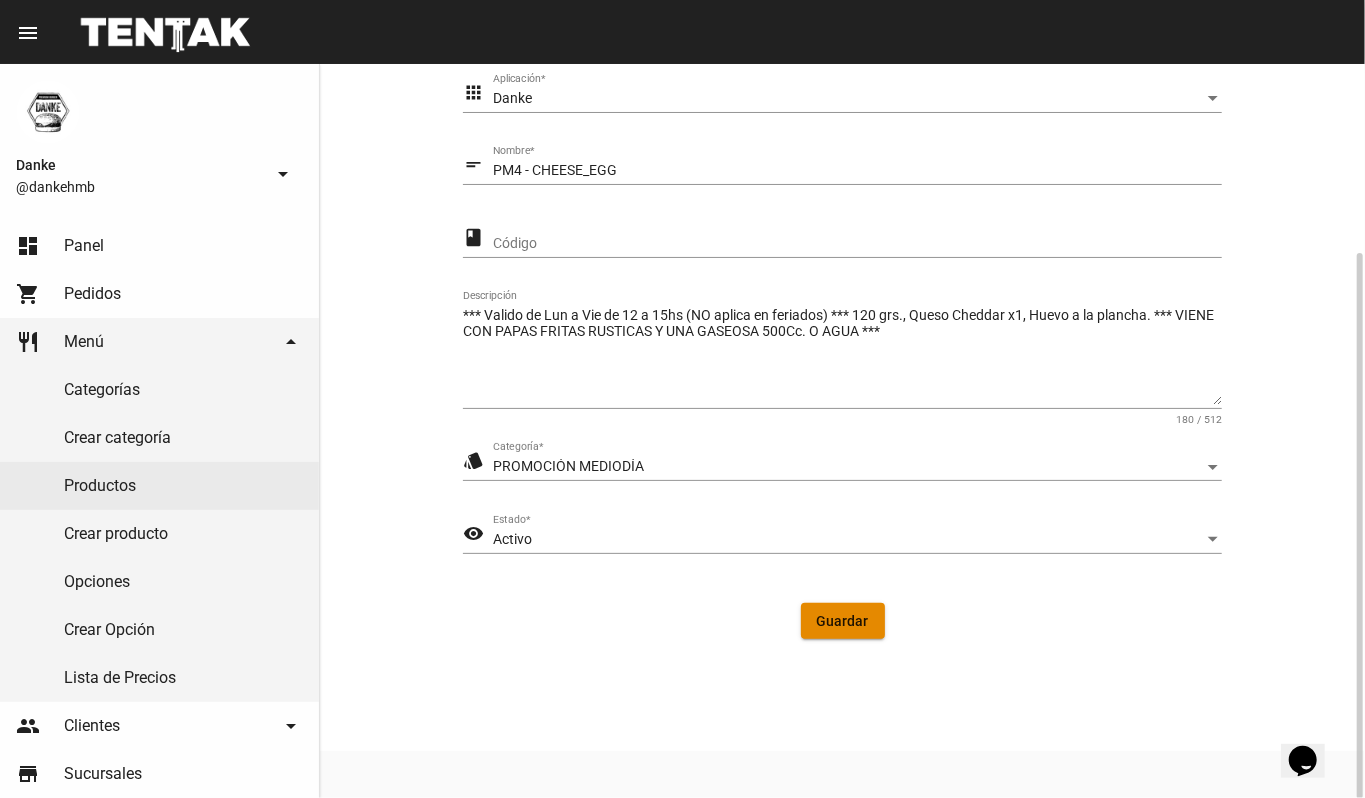 click on "Guardar" 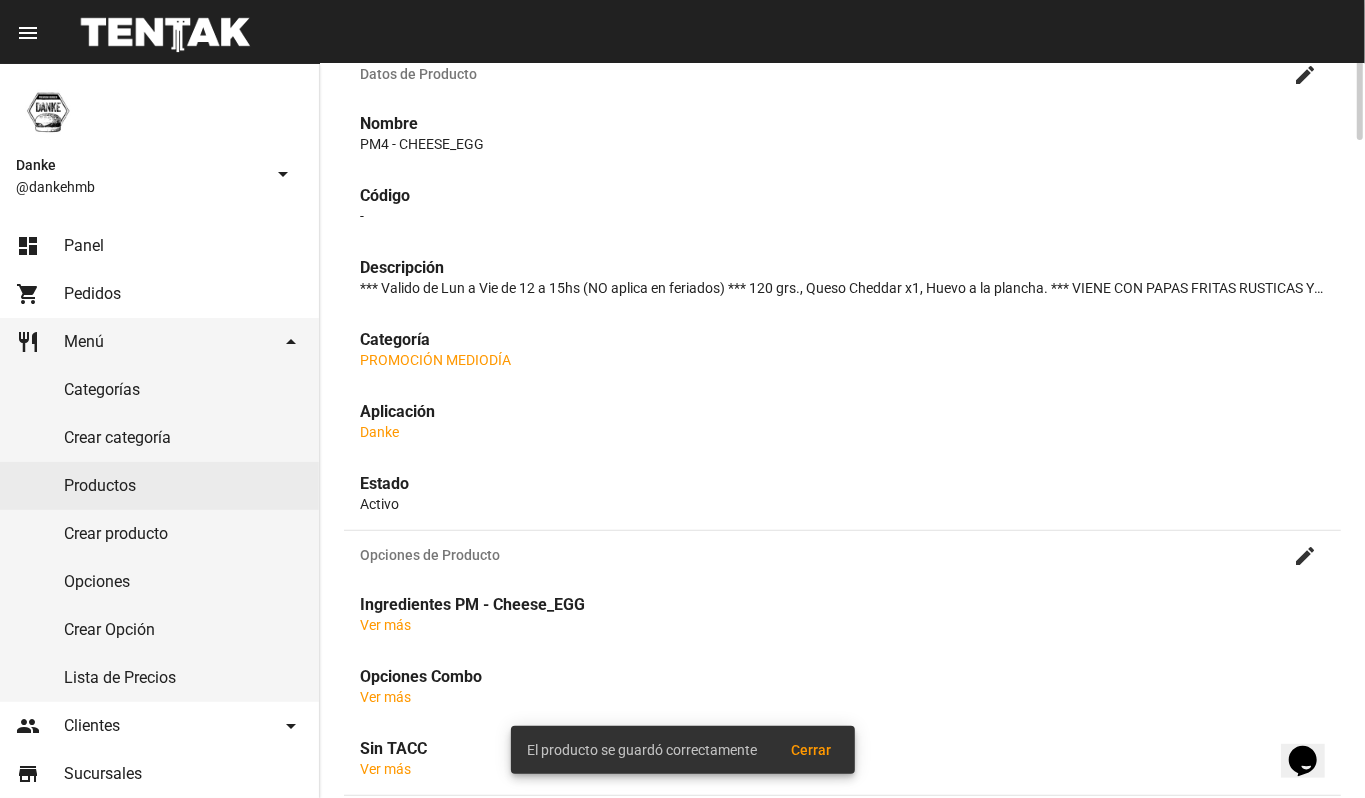 scroll, scrollTop: 0, scrollLeft: 0, axis: both 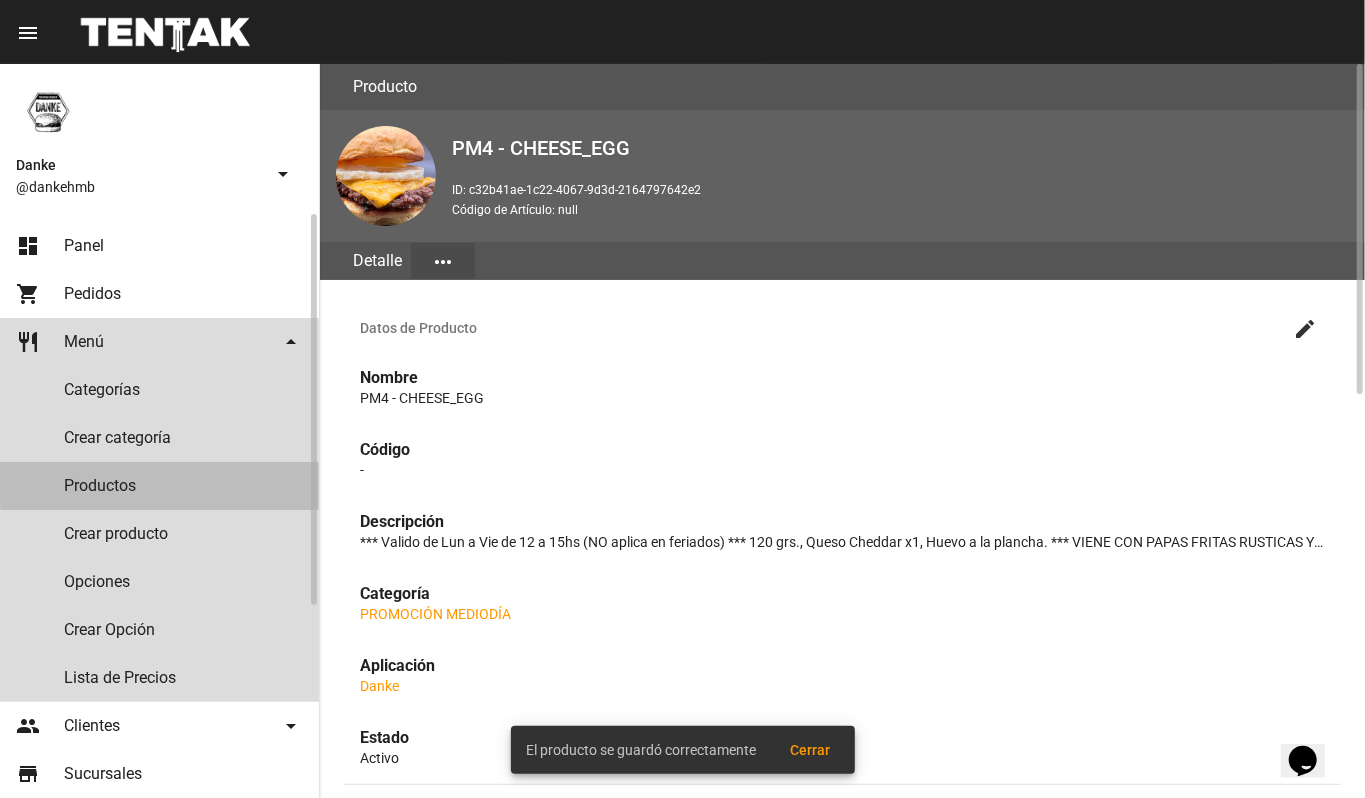 click on "Productos" 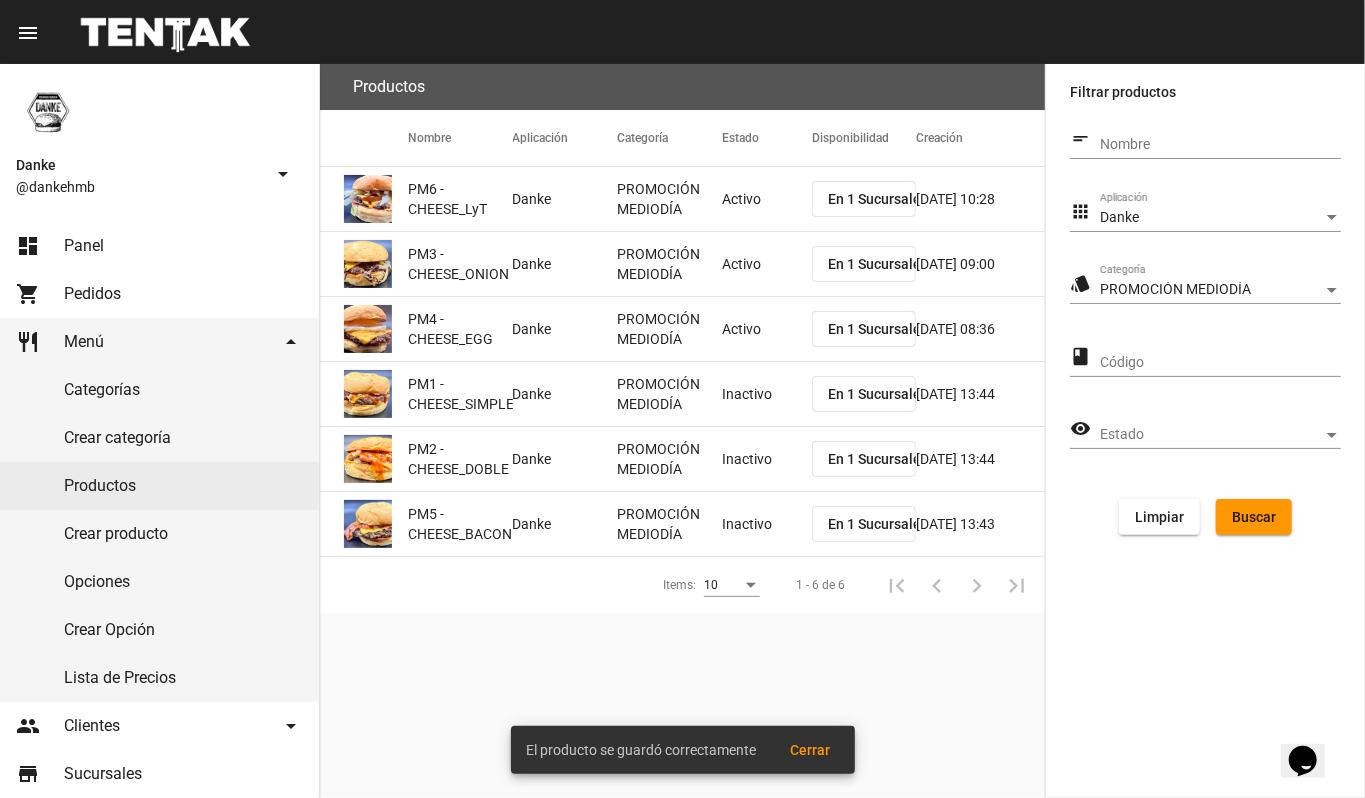 click on "Inactivo" 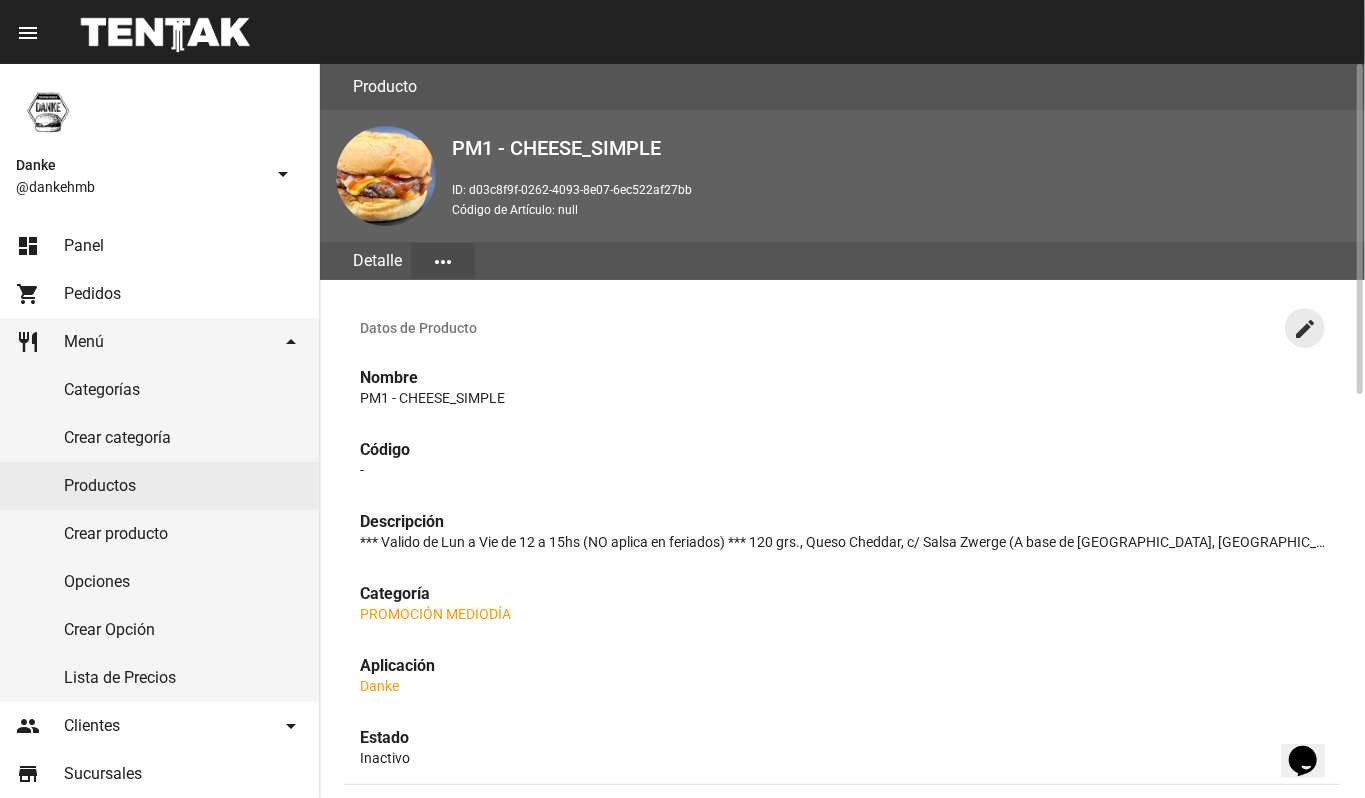 click on "create" 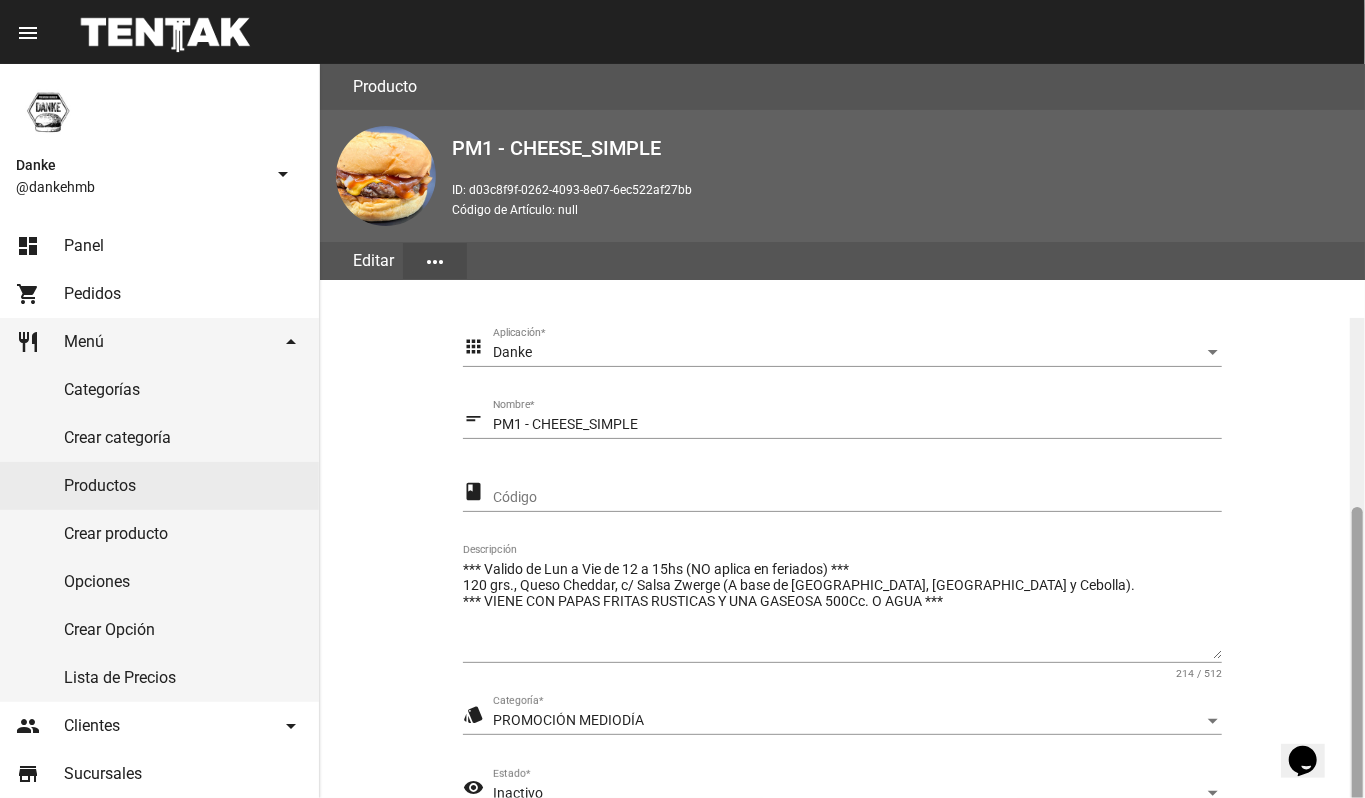 scroll, scrollTop: 254, scrollLeft: 0, axis: vertical 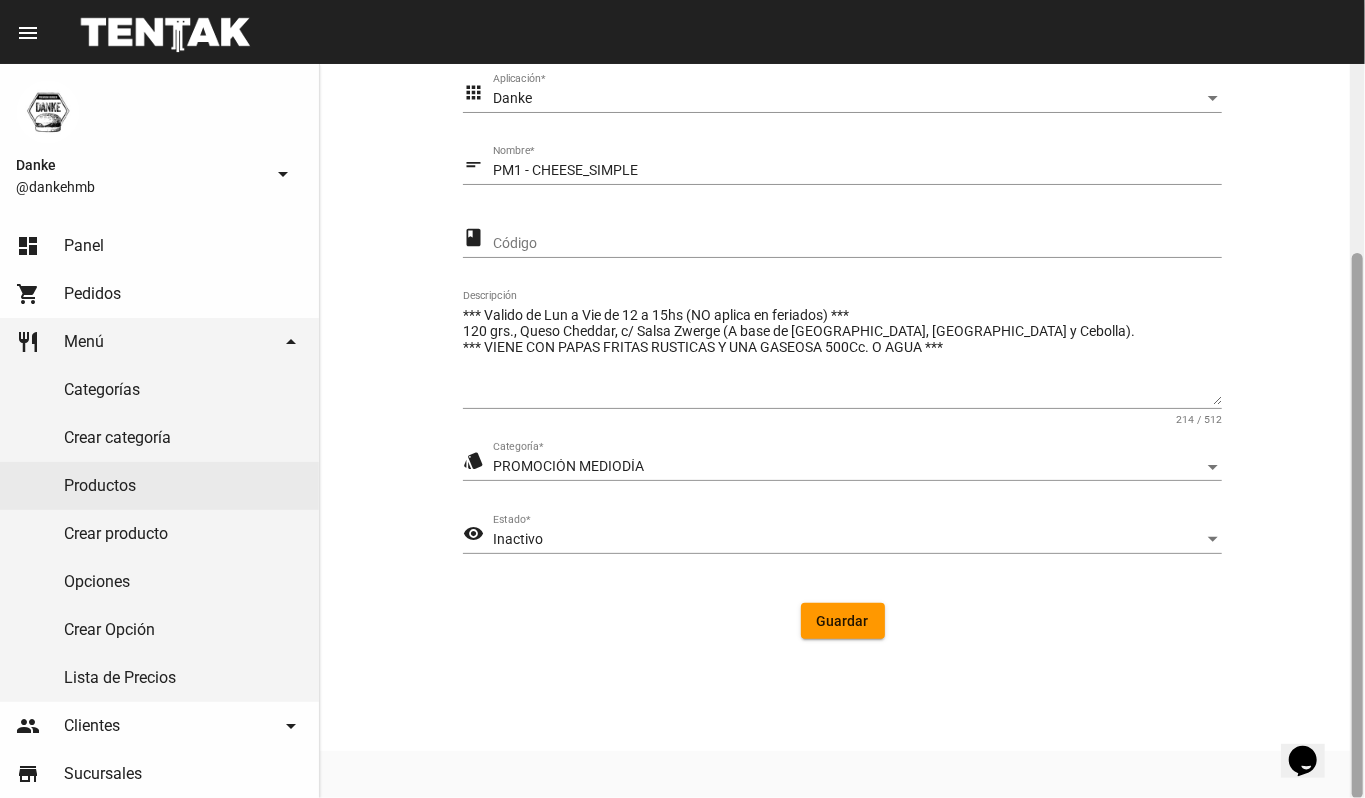 click 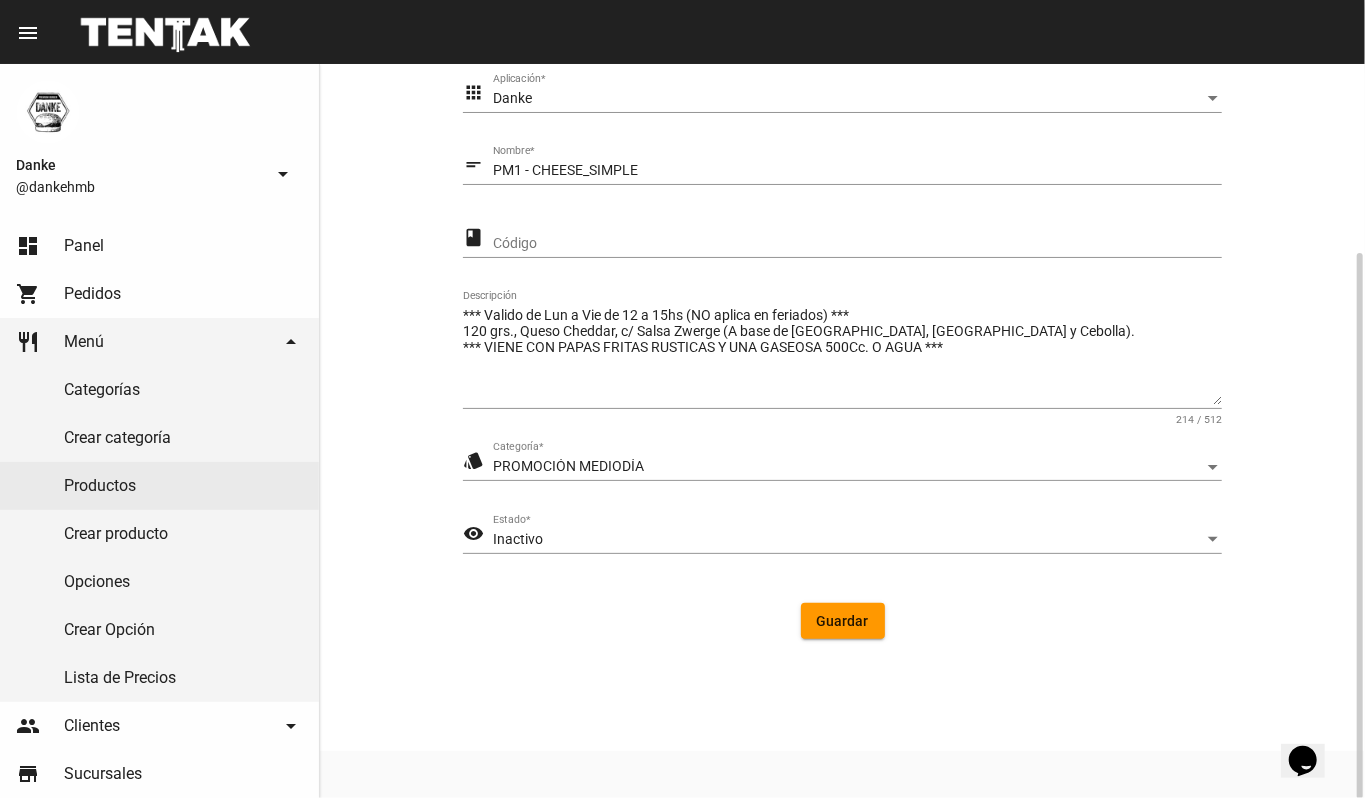 click on "Inactivo Estado  *" 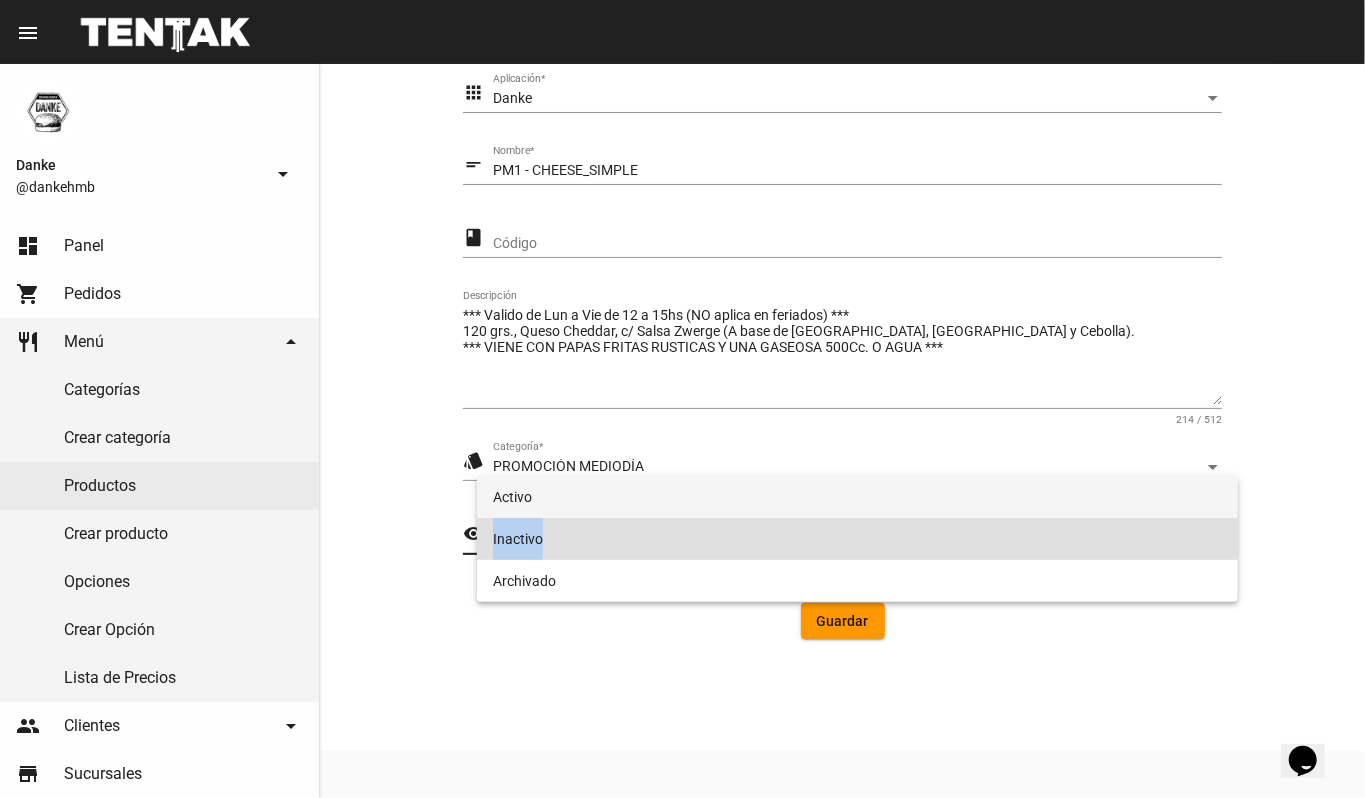 click on "Activo Inactivo Archivado" at bounding box center (858, 539) 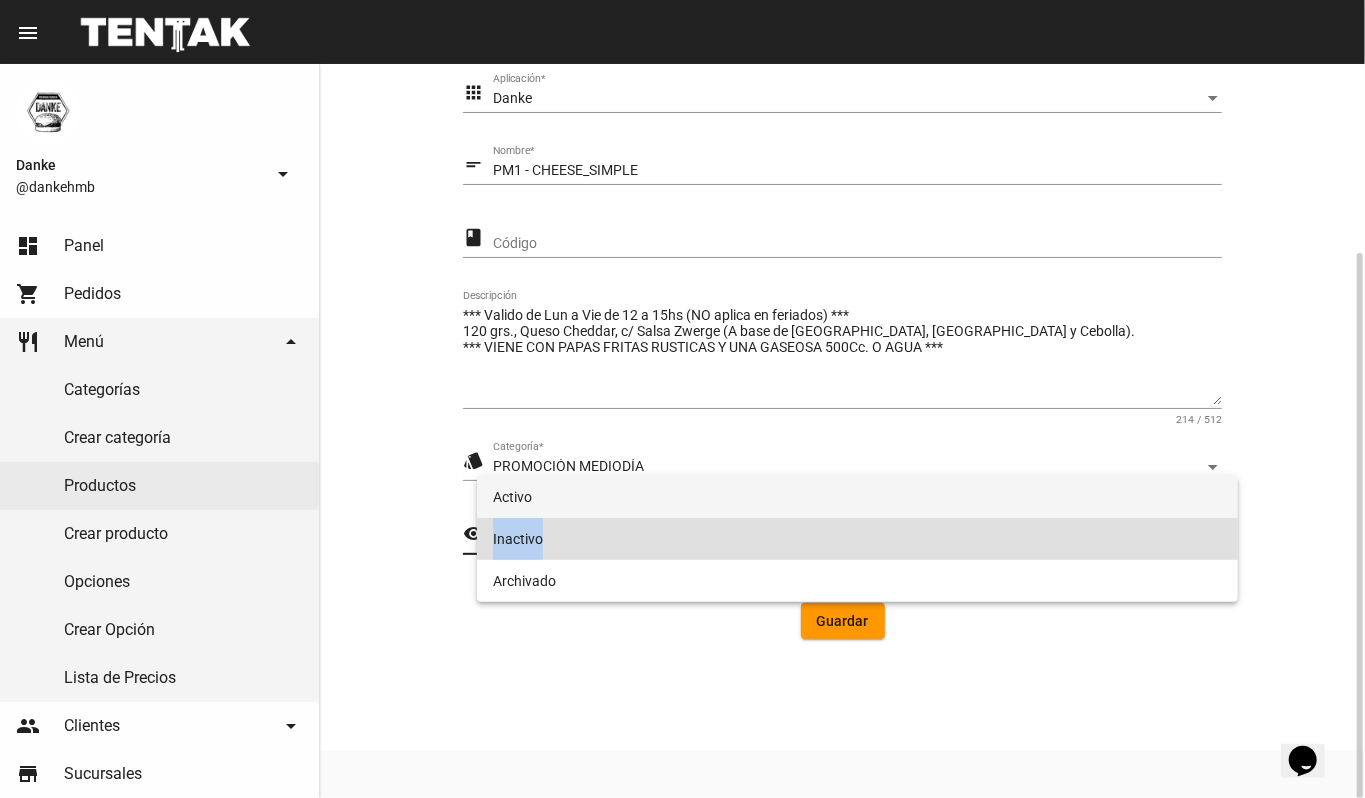 click on "Activo" at bounding box center (858, 497) 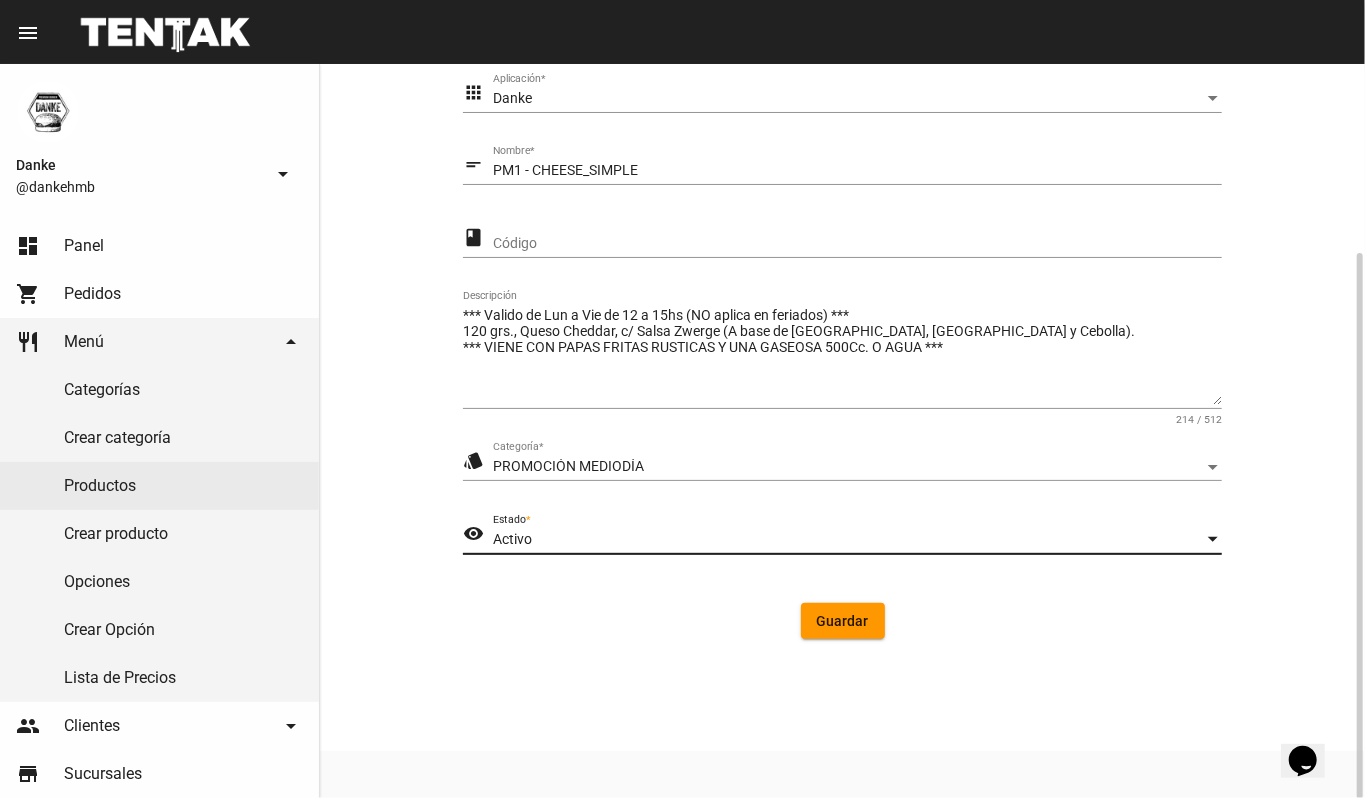 click on "Guardar" 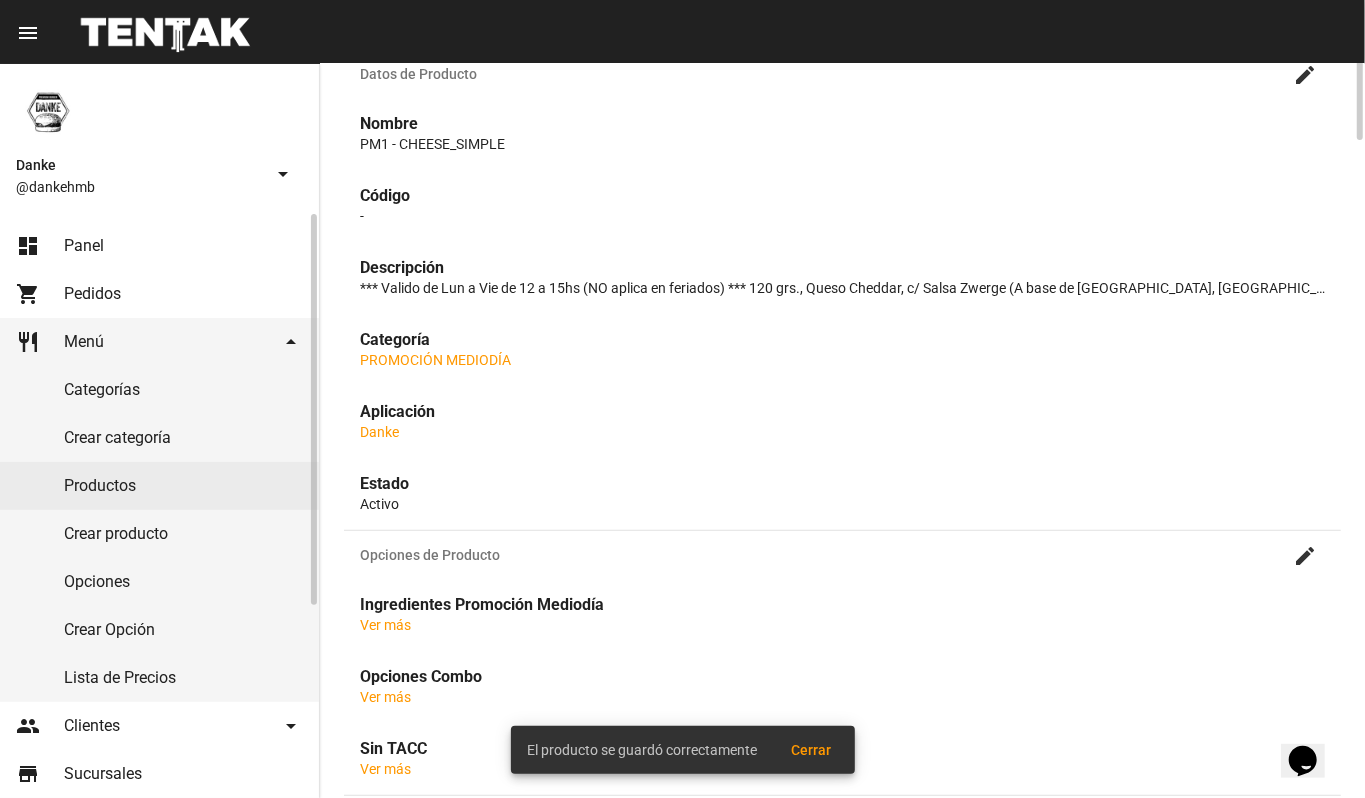 scroll, scrollTop: 0, scrollLeft: 0, axis: both 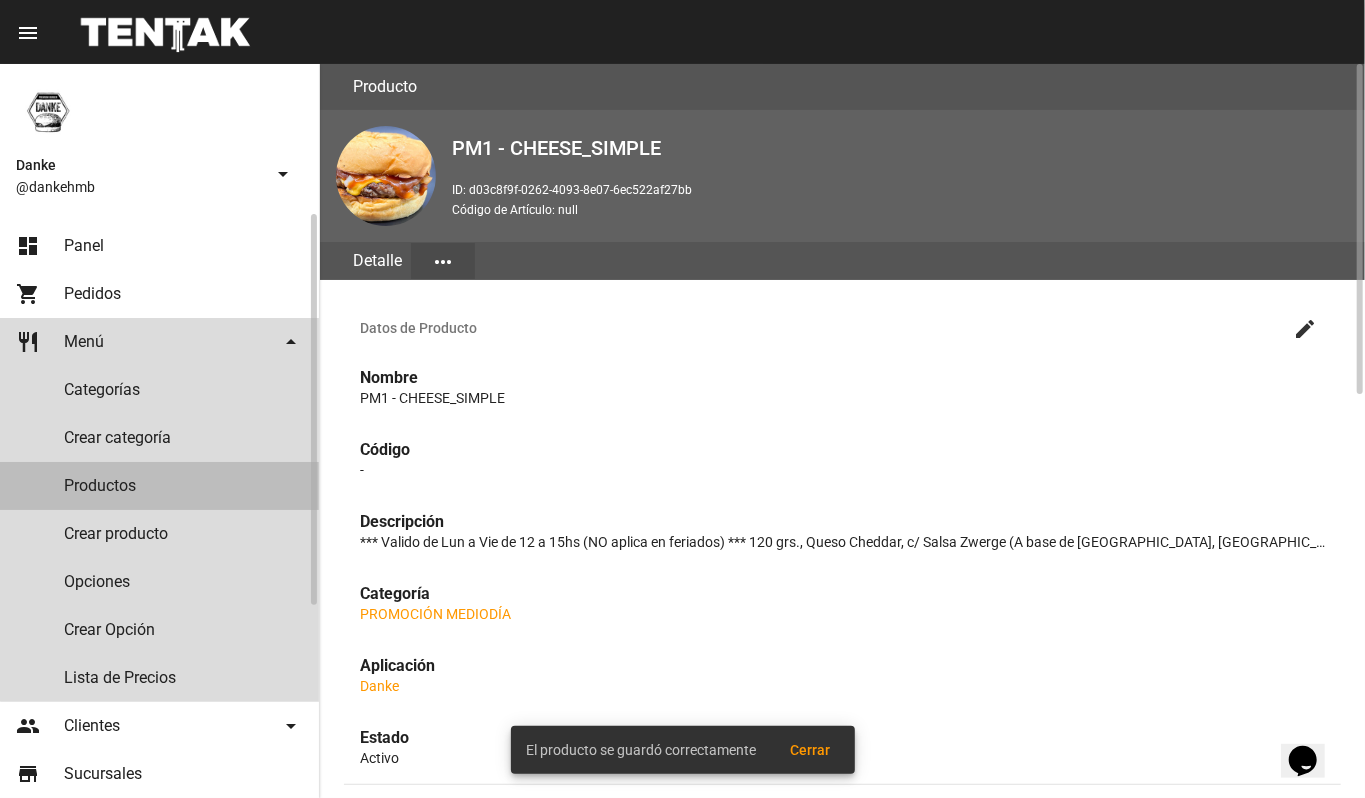 click on "Productos" 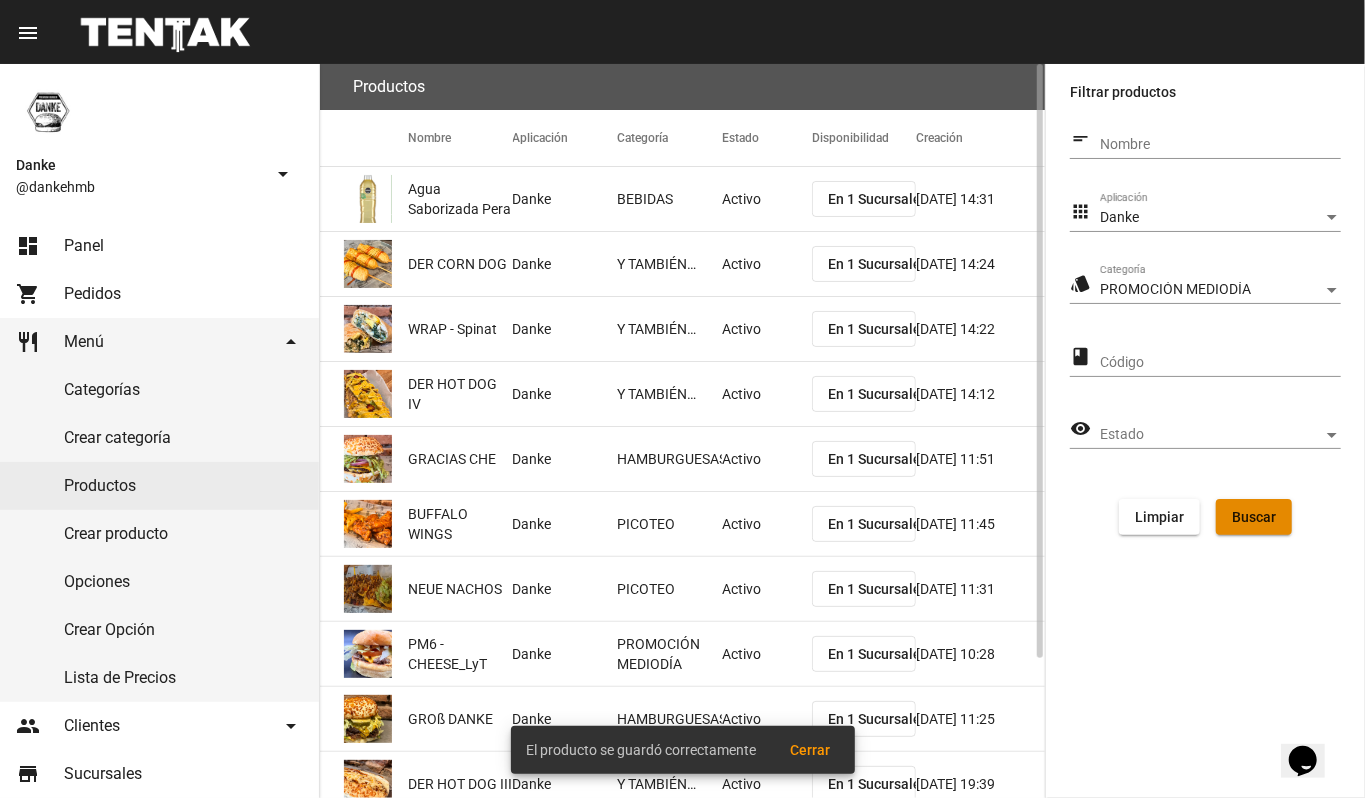 click on "Buscar" 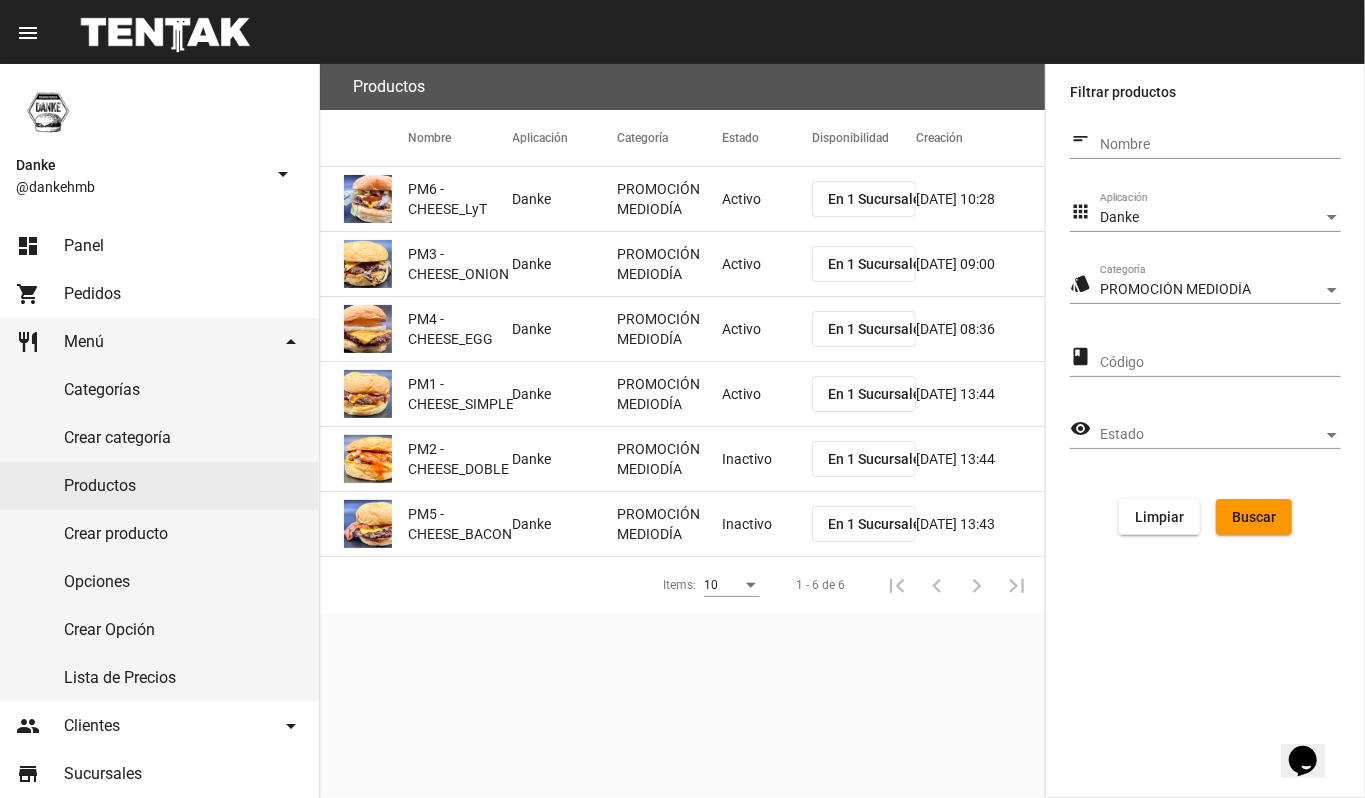 click on "PROMOCIÓN MEDIODÍA" 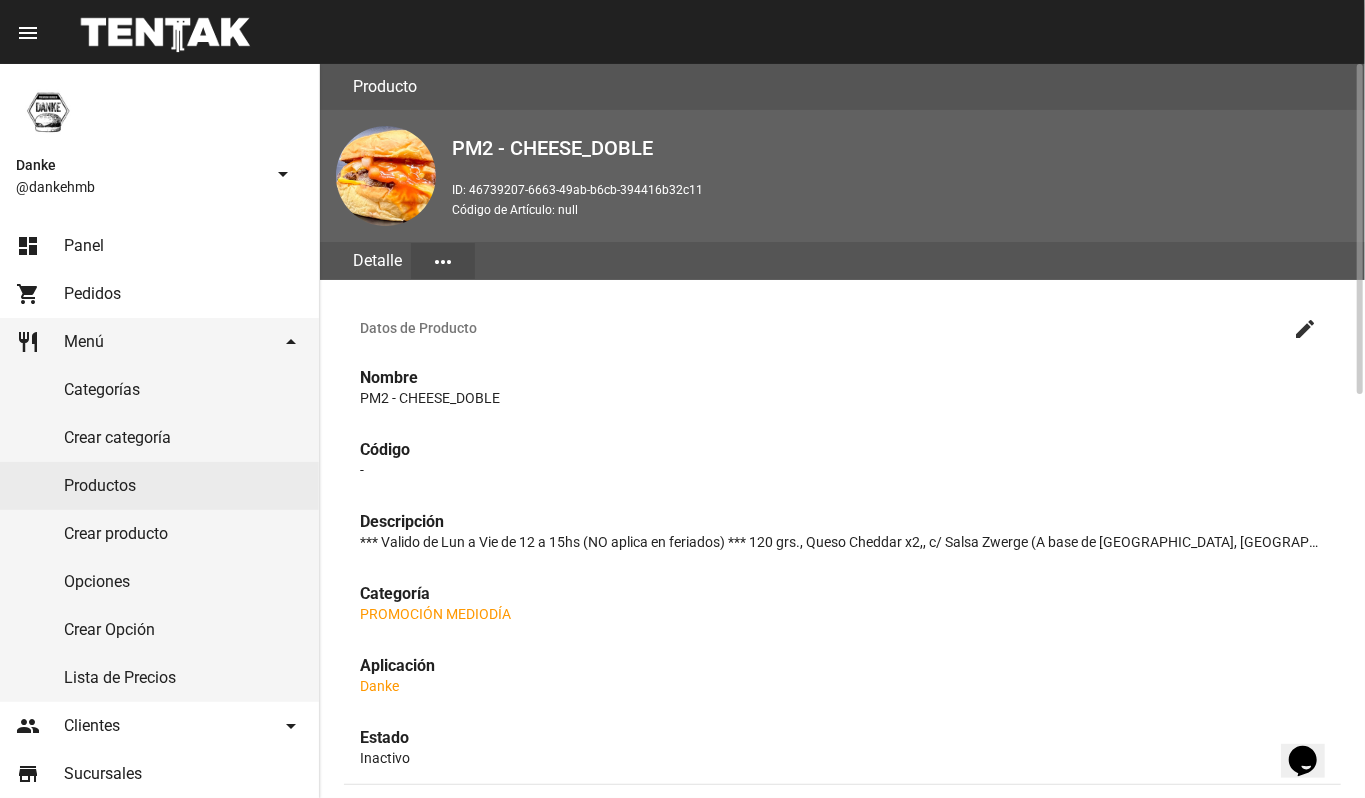 click on "create" 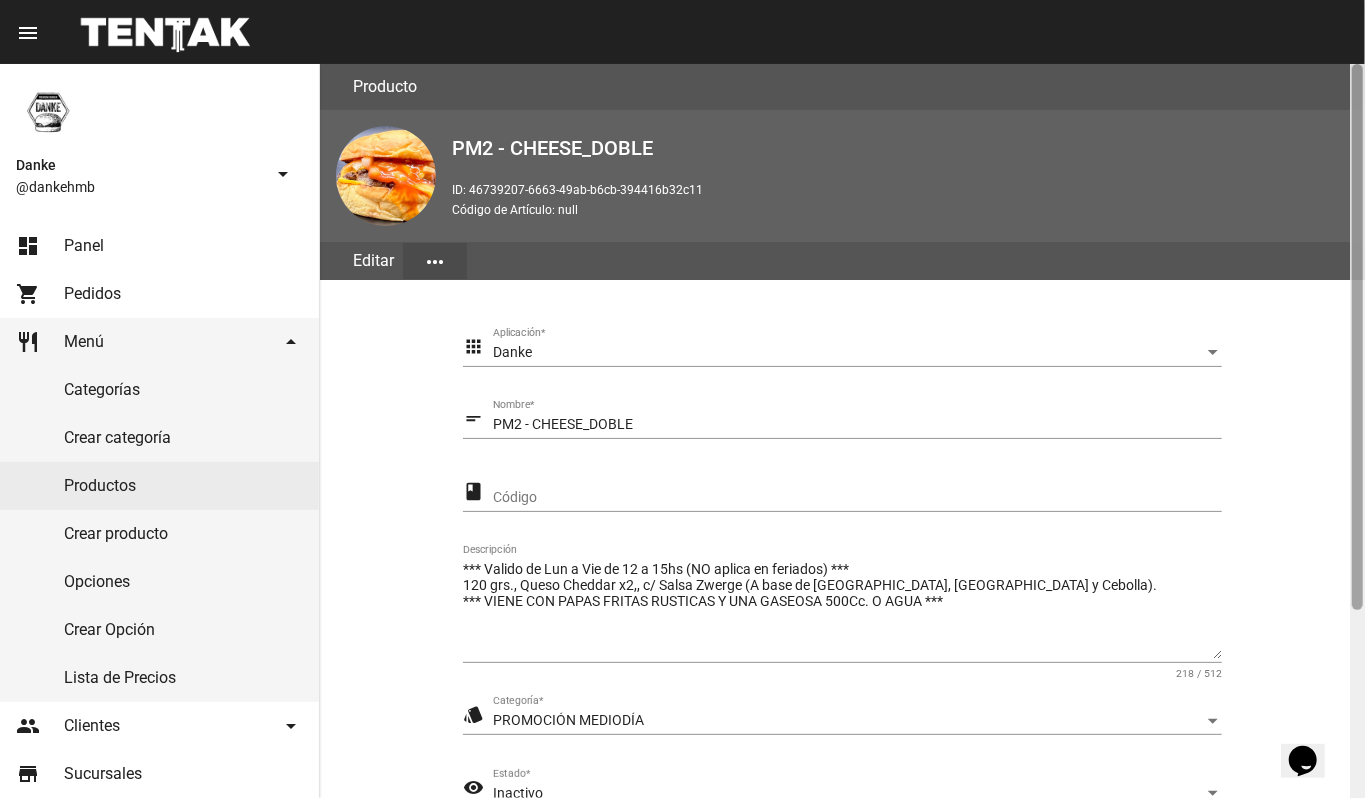 scroll, scrollTop: 254, scrollLeft: 0, axis: vertical 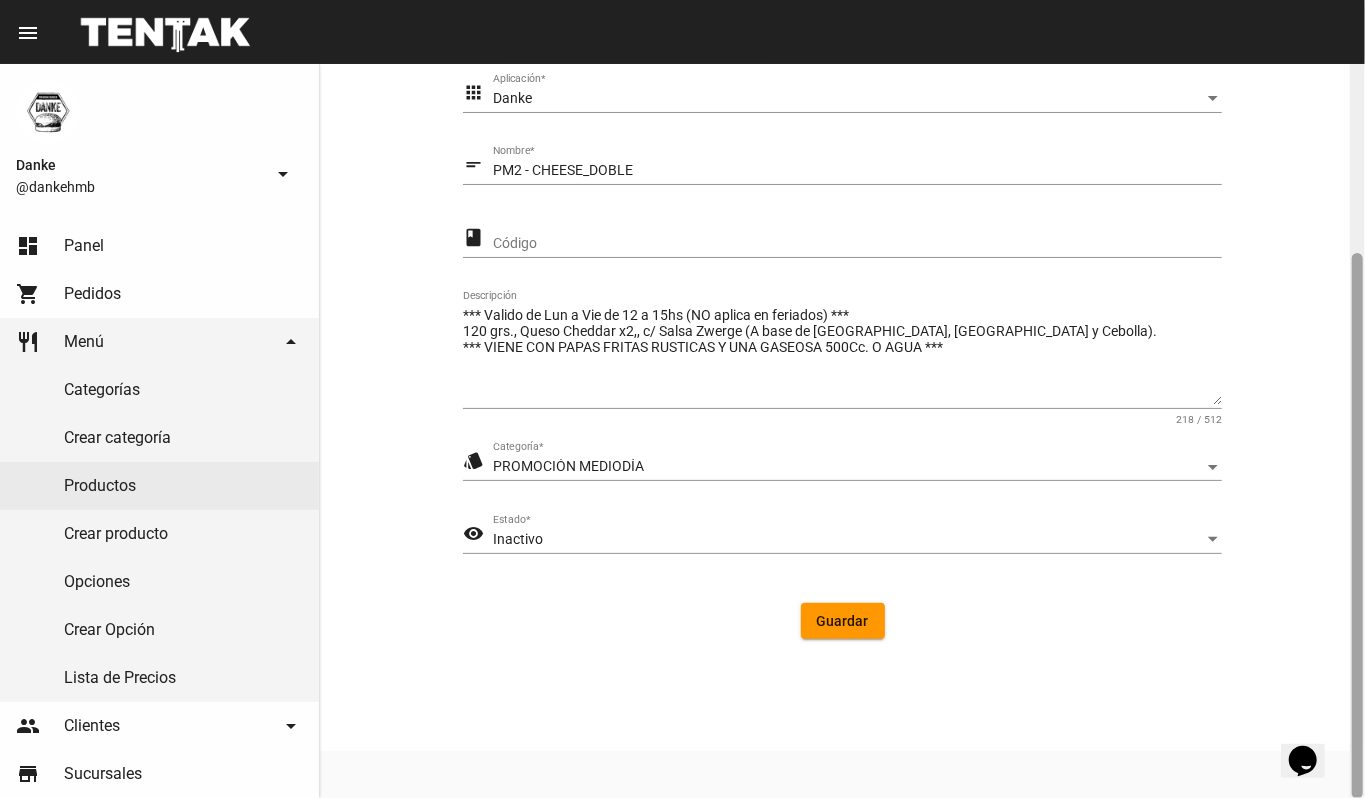 click 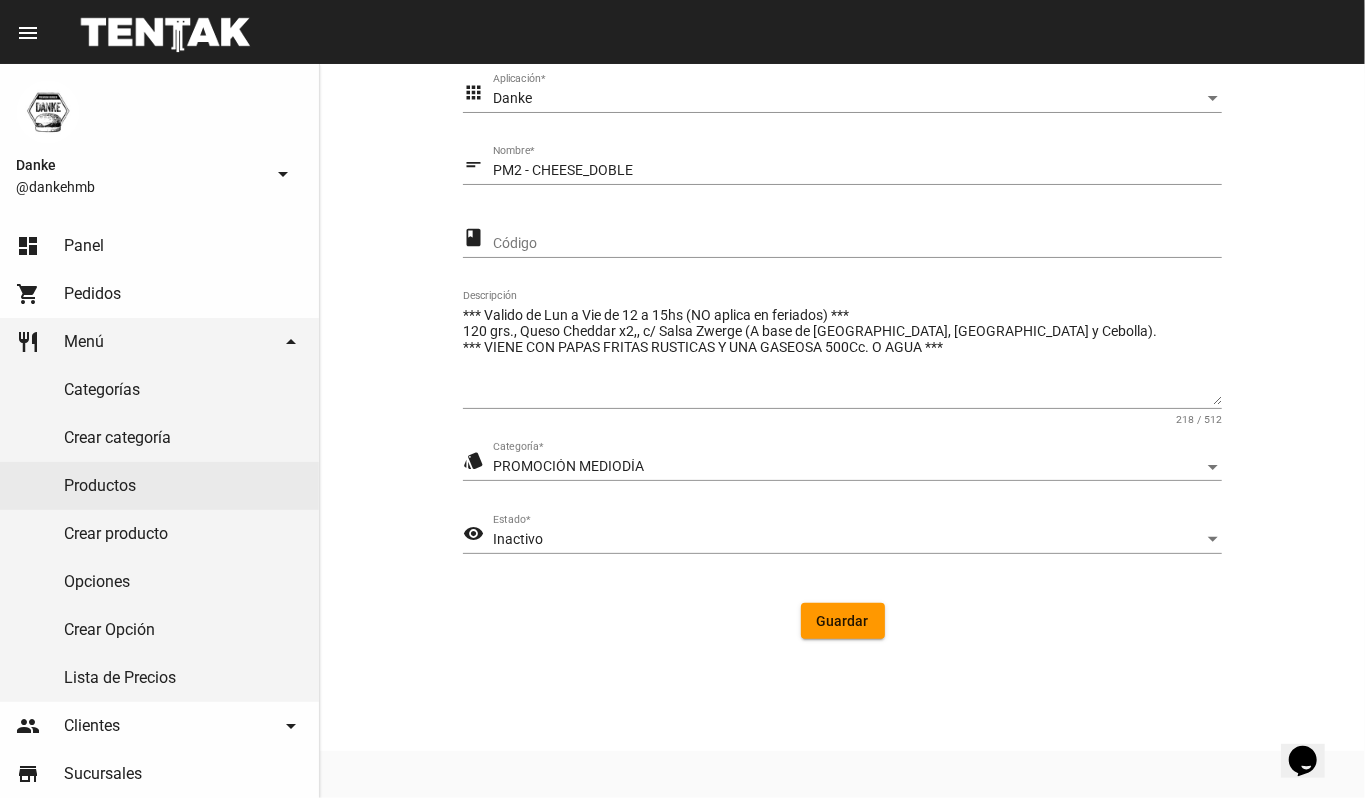 click on "Inactivo Estado  *" 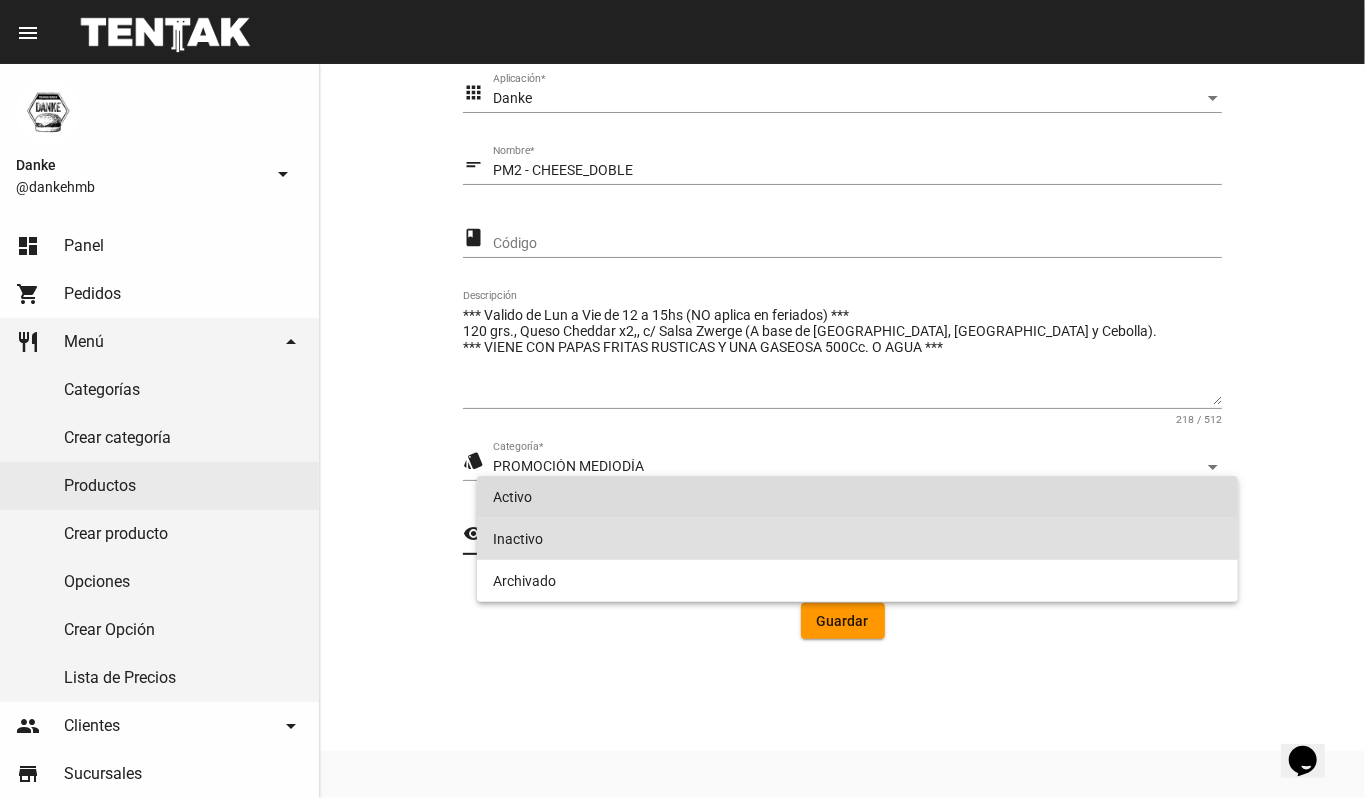 click on "Activo" at bounding box center (858, 497) 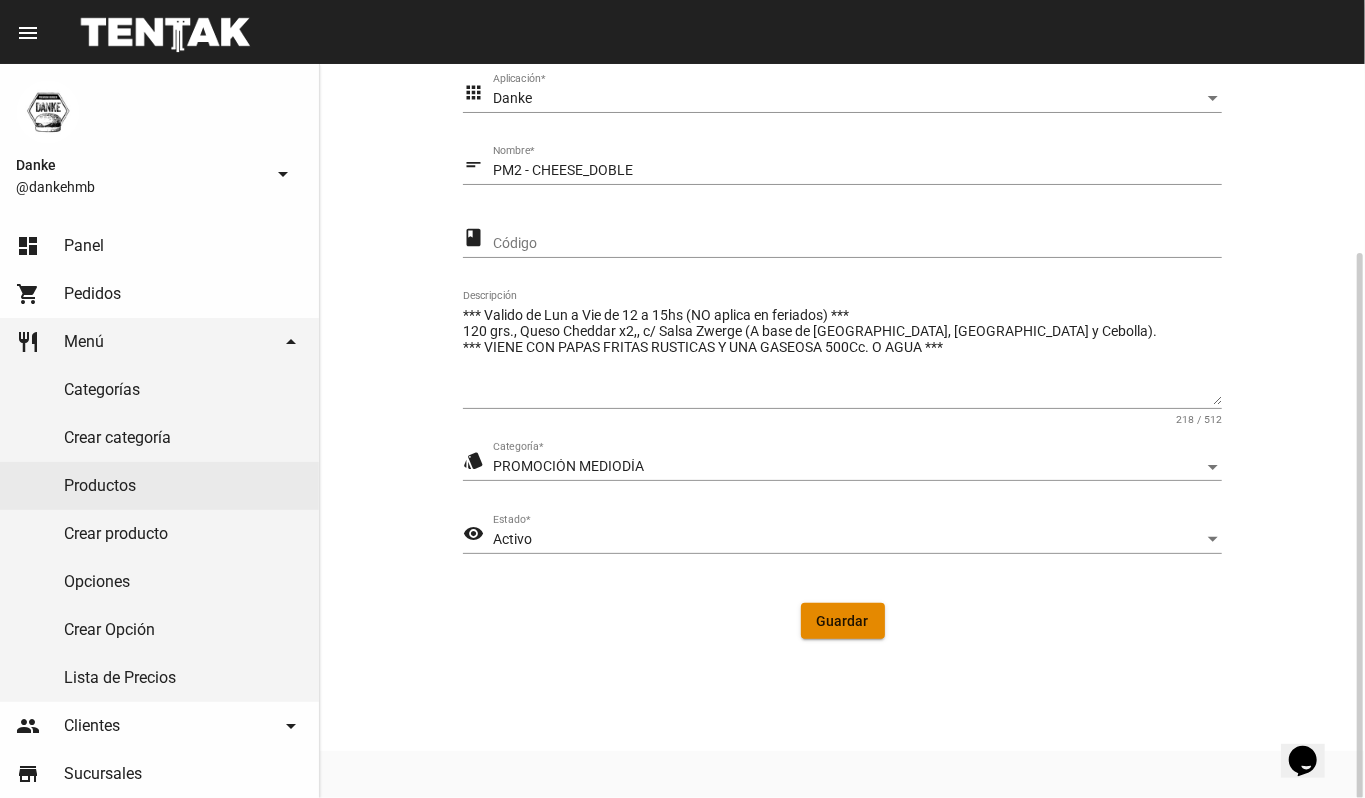 click on "Guardar" 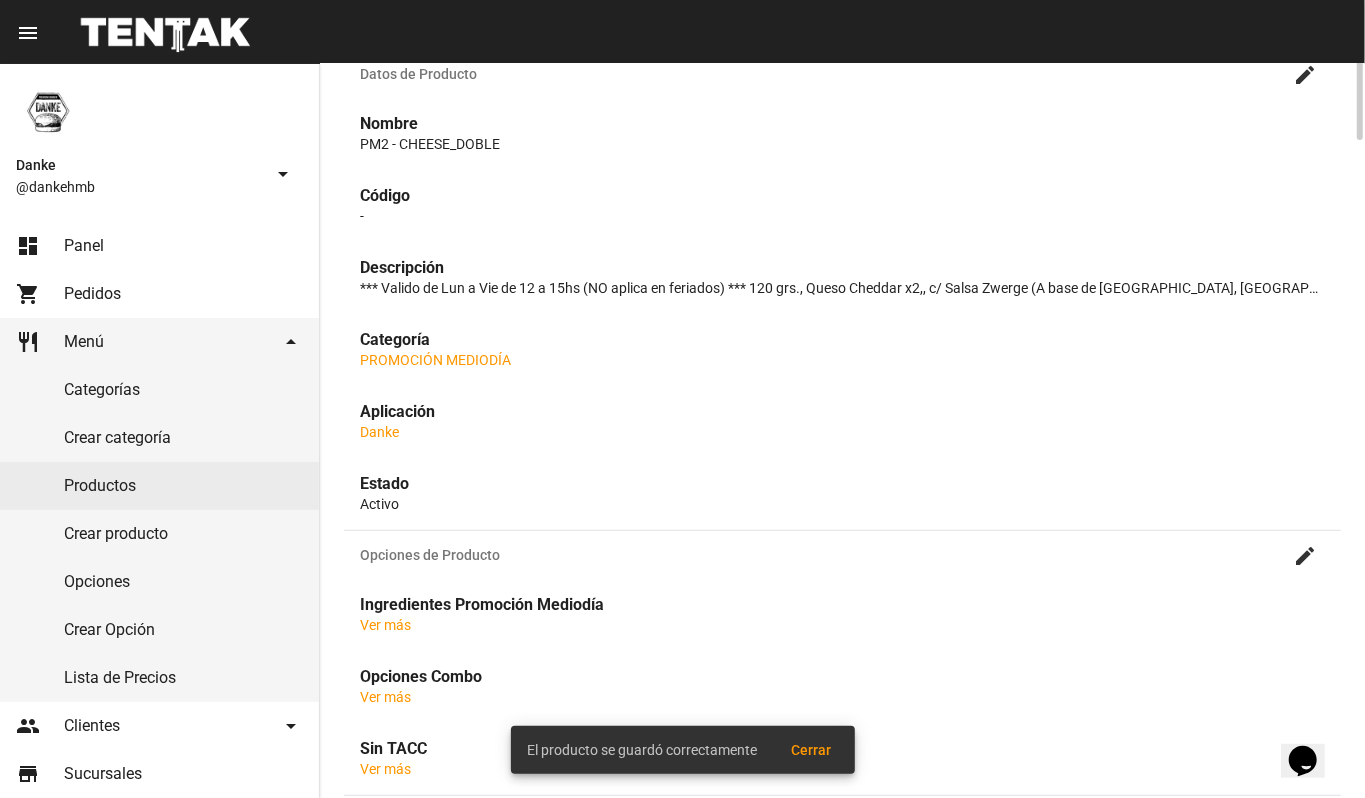 scroll, scrollTop: 0, scrollLeft: 0, axis: both 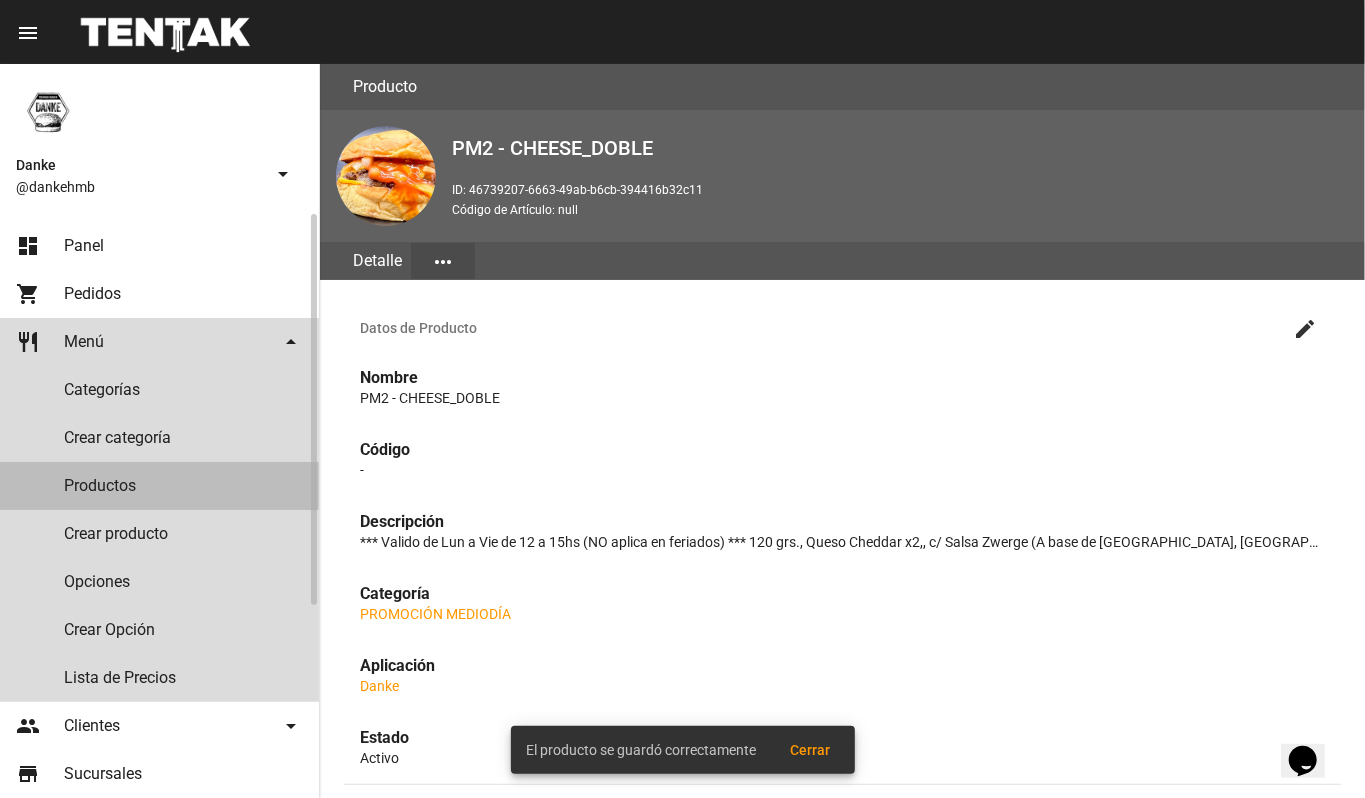 click on "Productos" 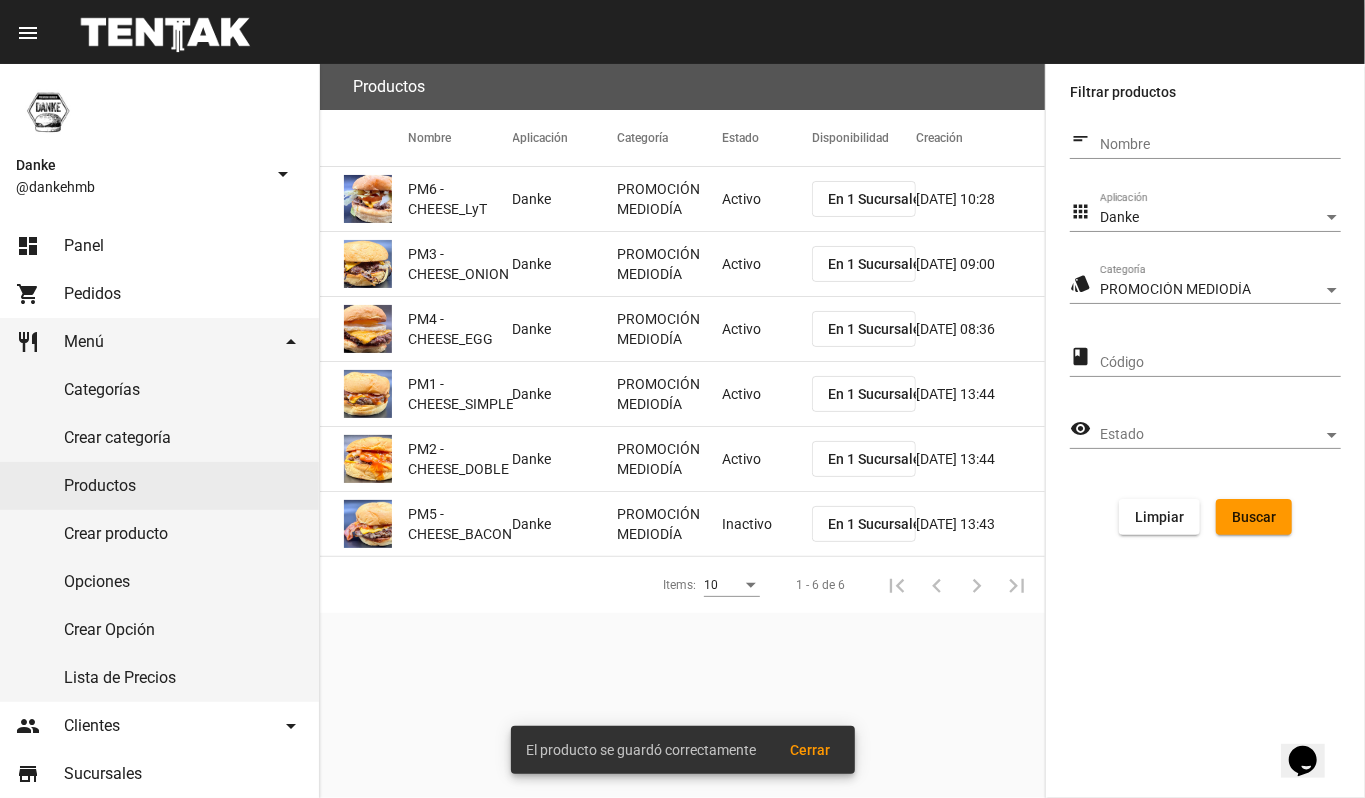 click on "PROMOCIÓN MEDIODÍA" 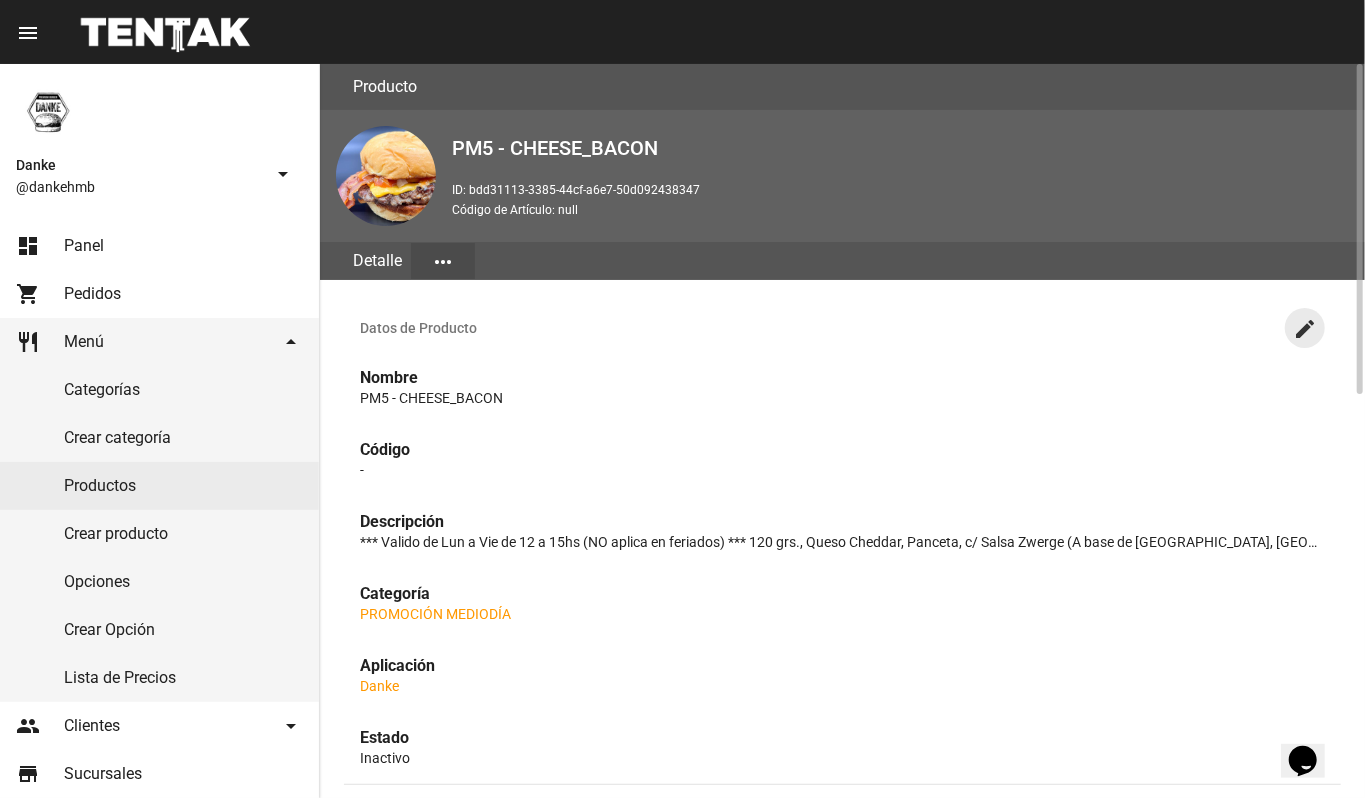 click on "create" 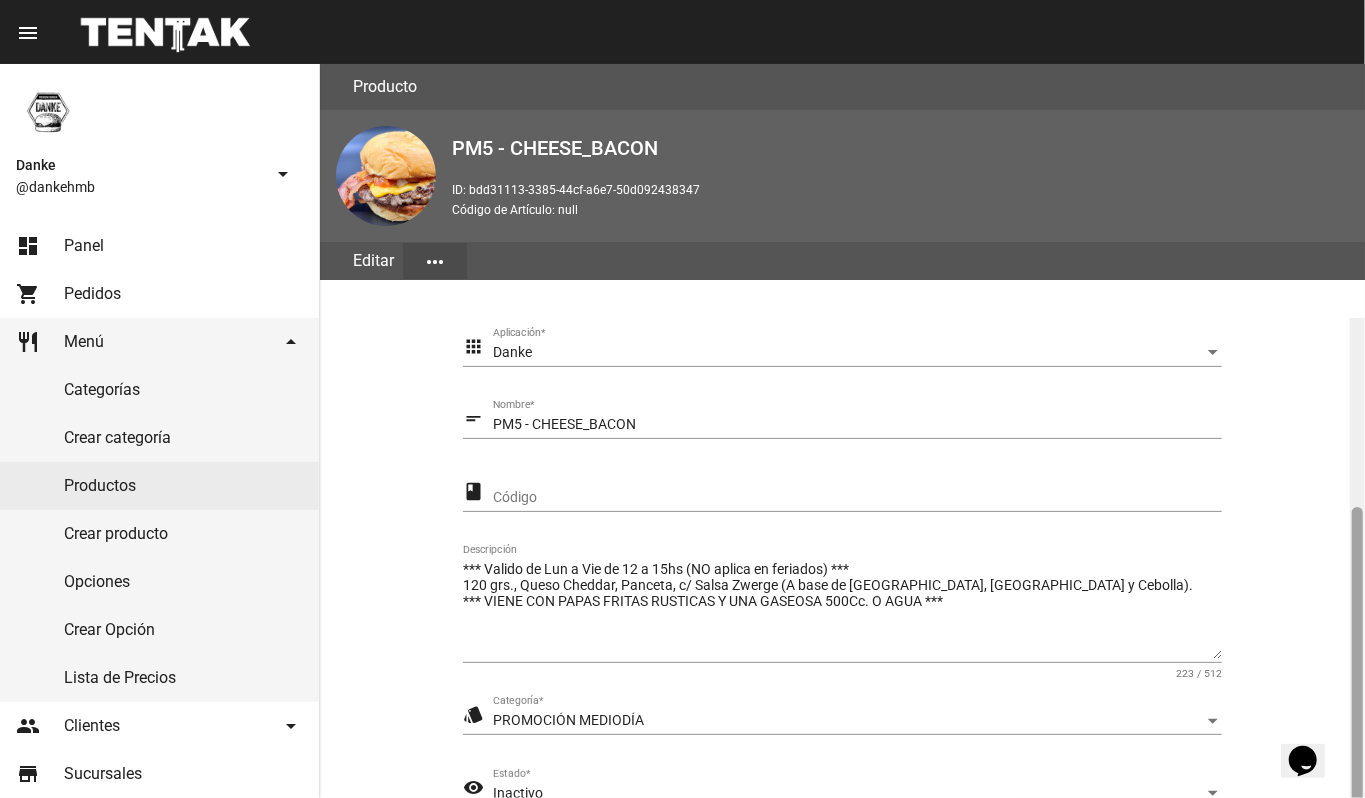 scroll, scrollTop: 254, scrollLeft: 0, axis: vertical 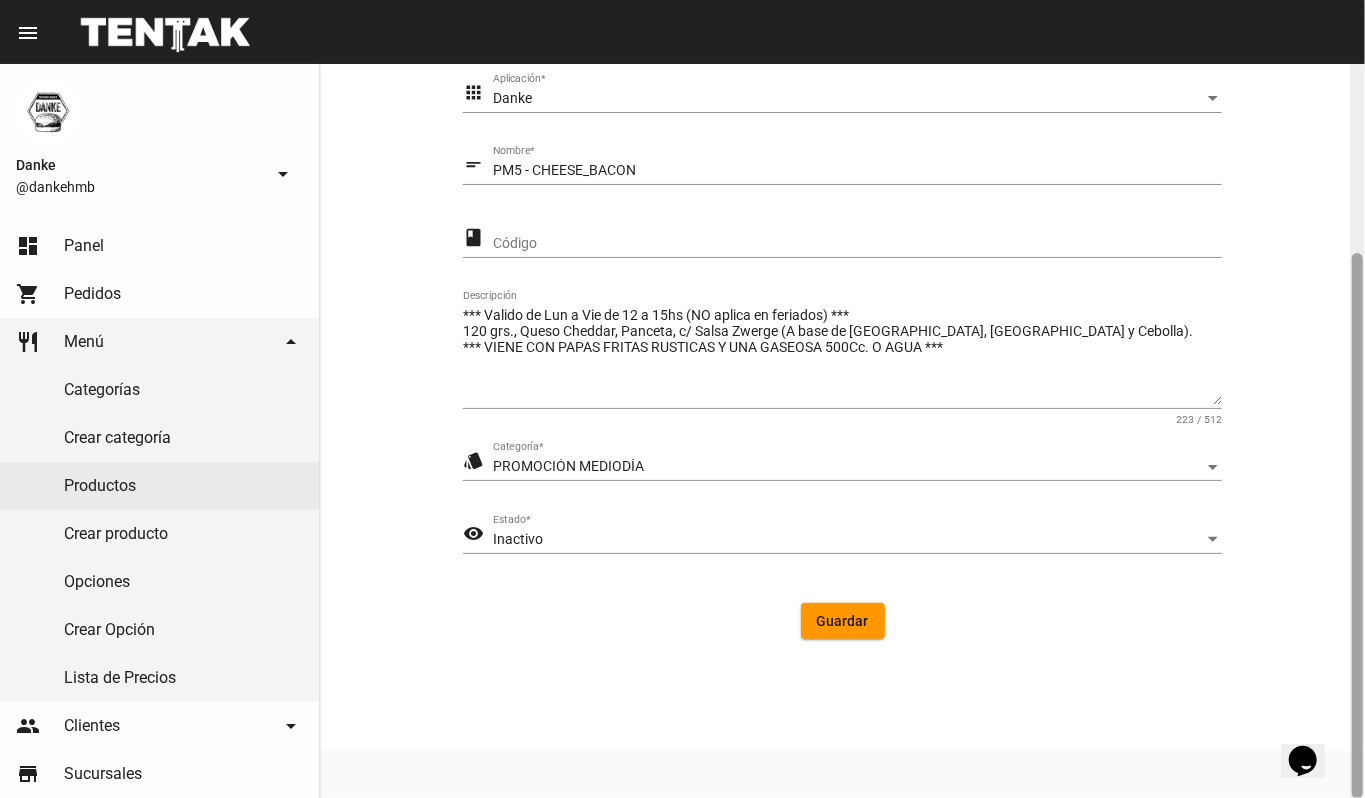 click 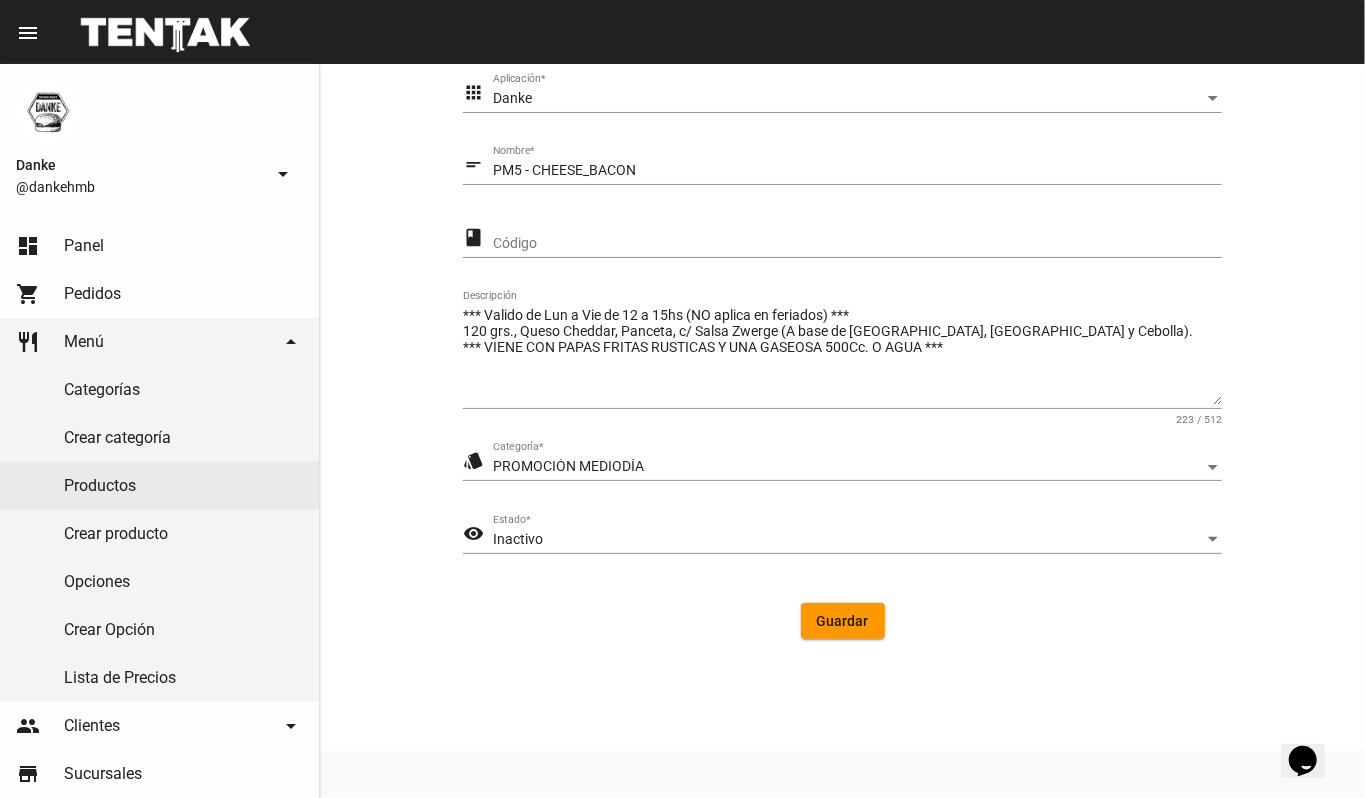 click on "Inactivo Estado  *" 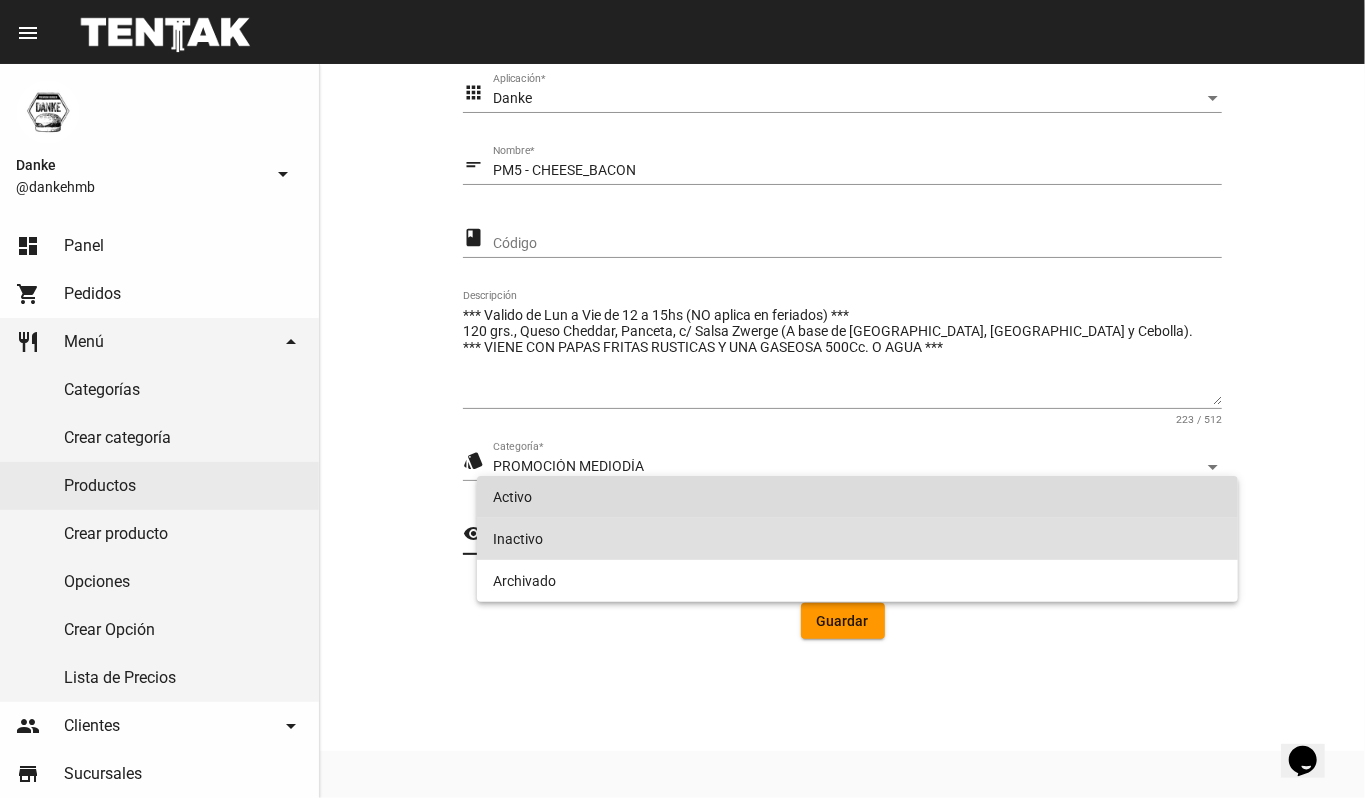 click on "Activo" at bounding box center [858, 497] 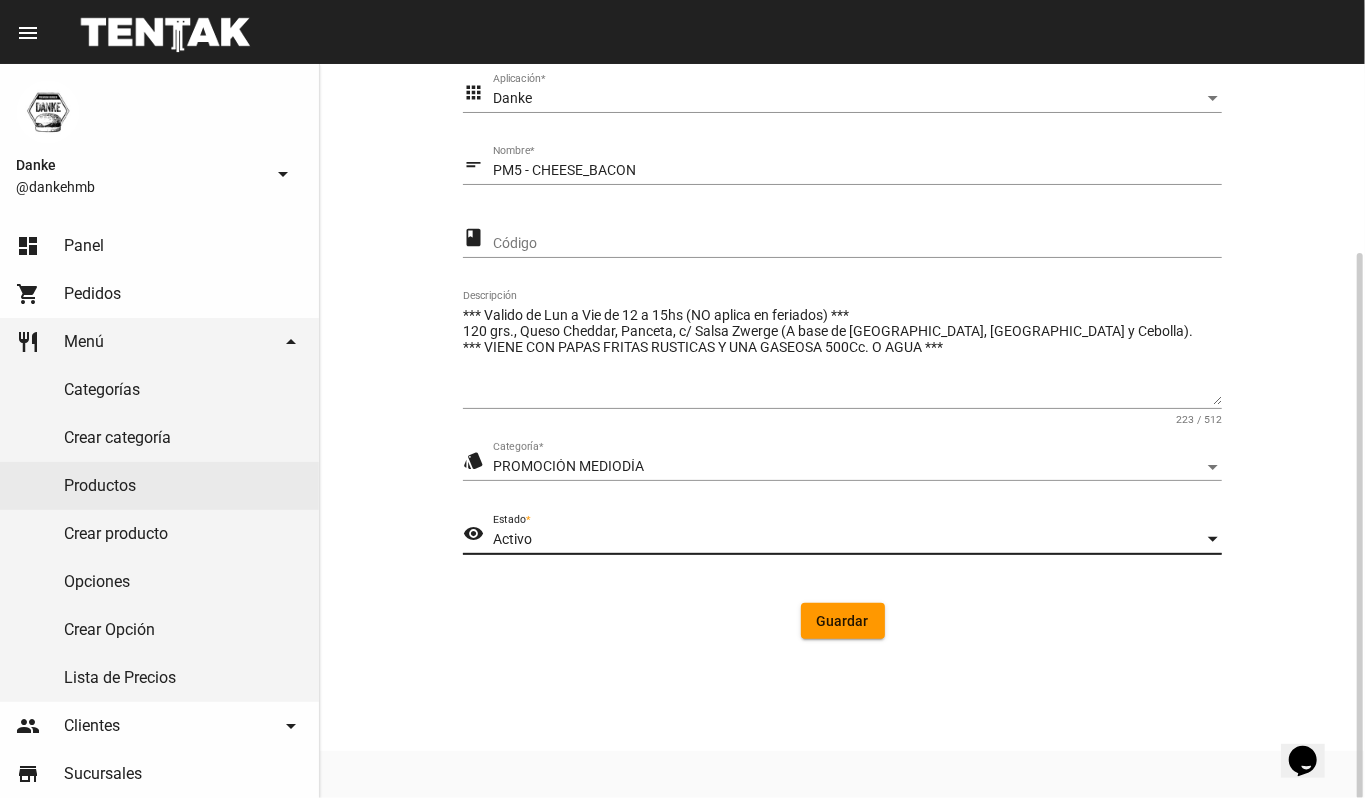 click on "Guardar" 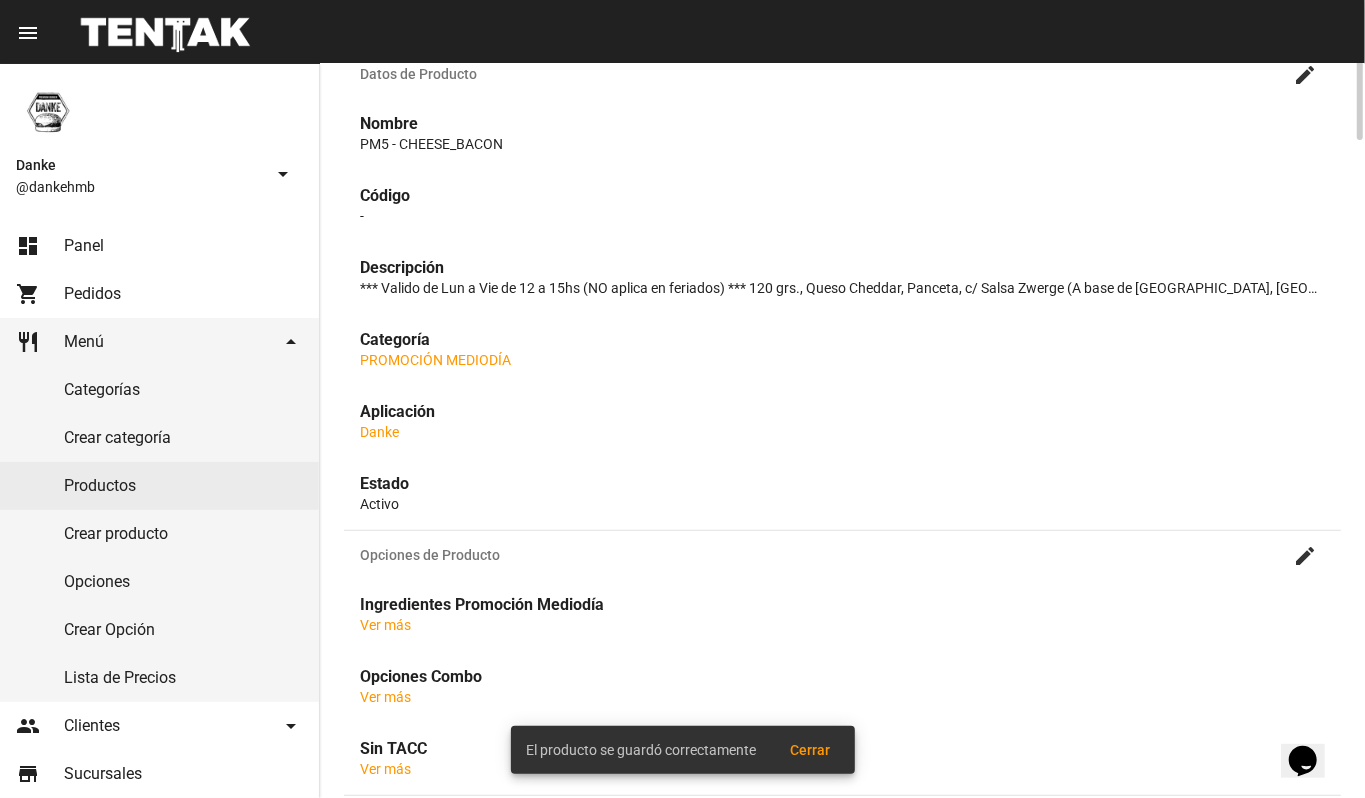 scroll, scrollTop: 0, scrollLeft: 0, axis: both 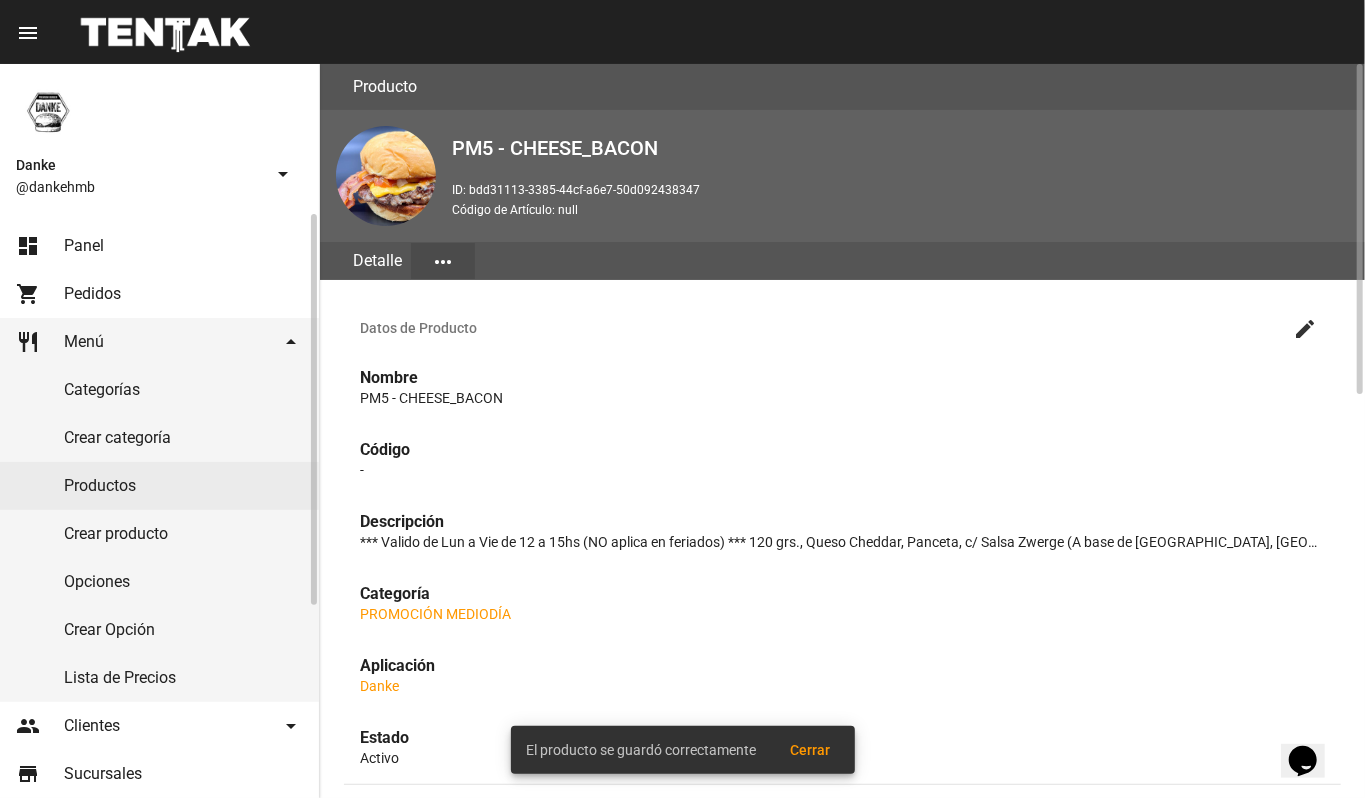 click on "dashboard Panel" 